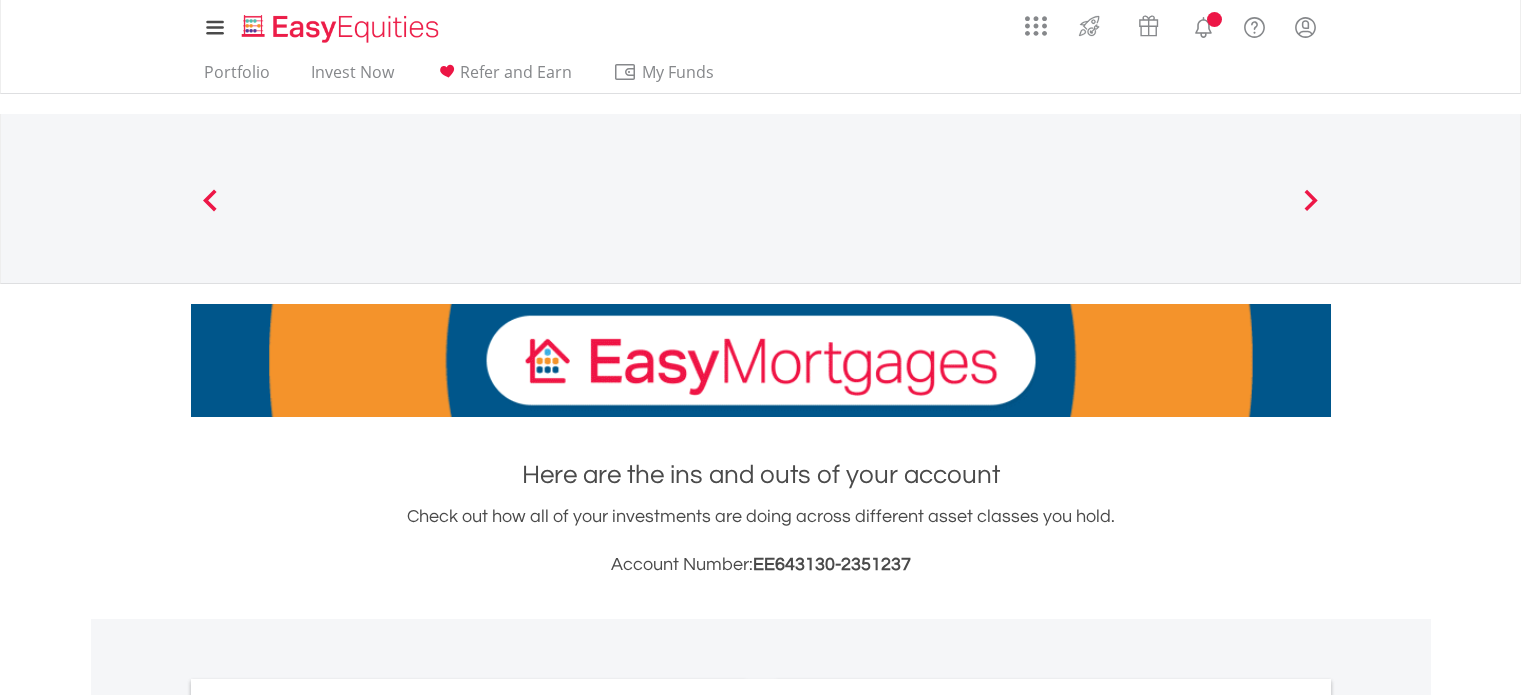 scroll, scrollTop: 0, scrollLeft: 0, axis: both 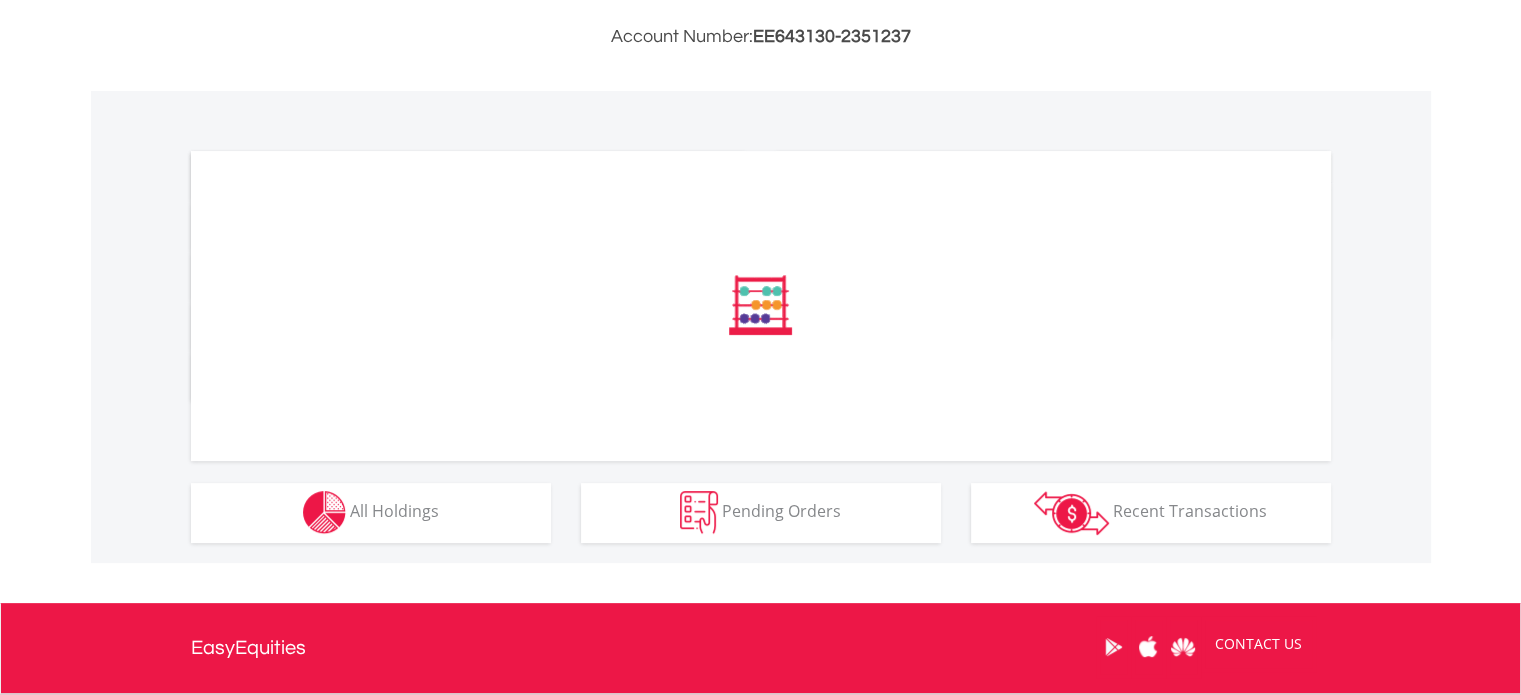 drag, startPoint x: 1523, startPoint y: 170, endPoint x: 1535, endPoint y: 416, distance: 246.29251 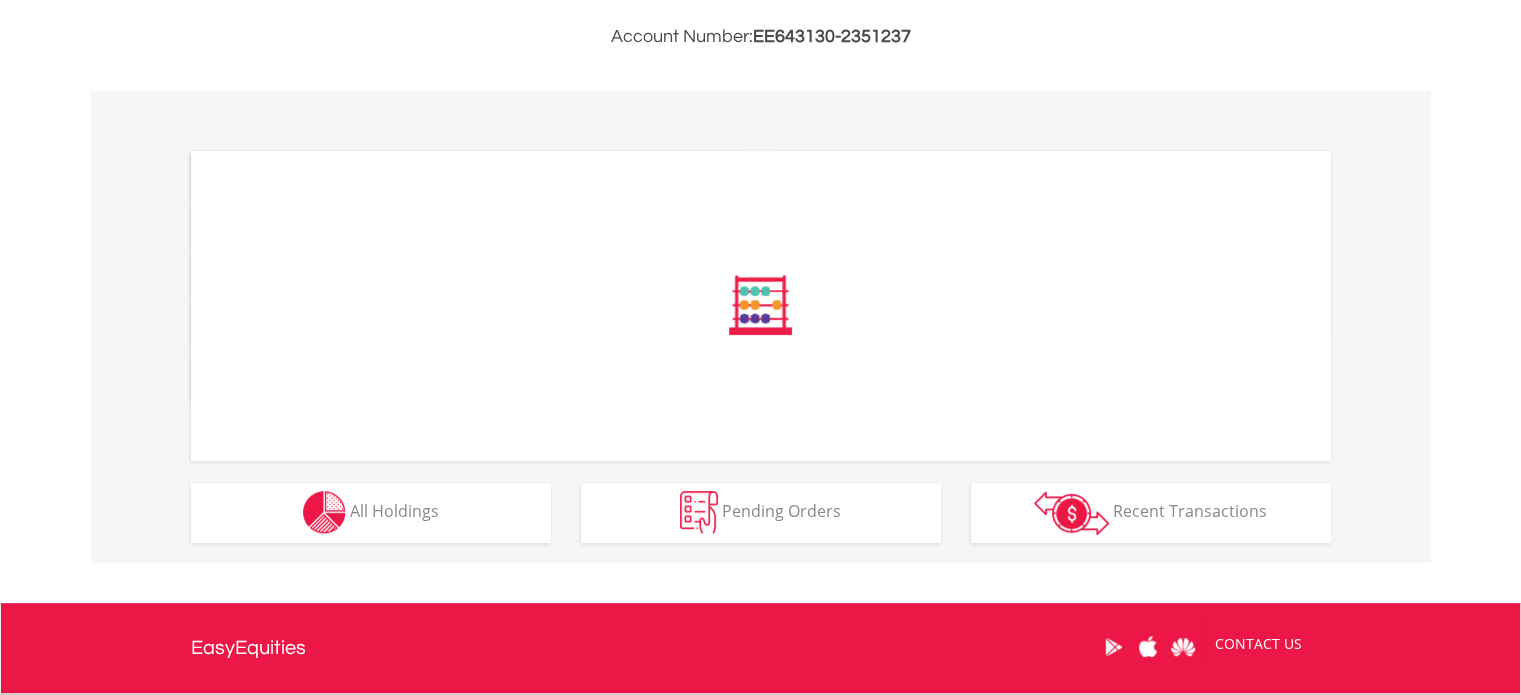 click on "My Investments
Invest Now
New Listings
Sell
My Recurring Investments
Pending Orders
Switch Unit Trusts
Vouchers
Buy a Voucher
Redeem a Voucher" at bounding box center [760, 190] 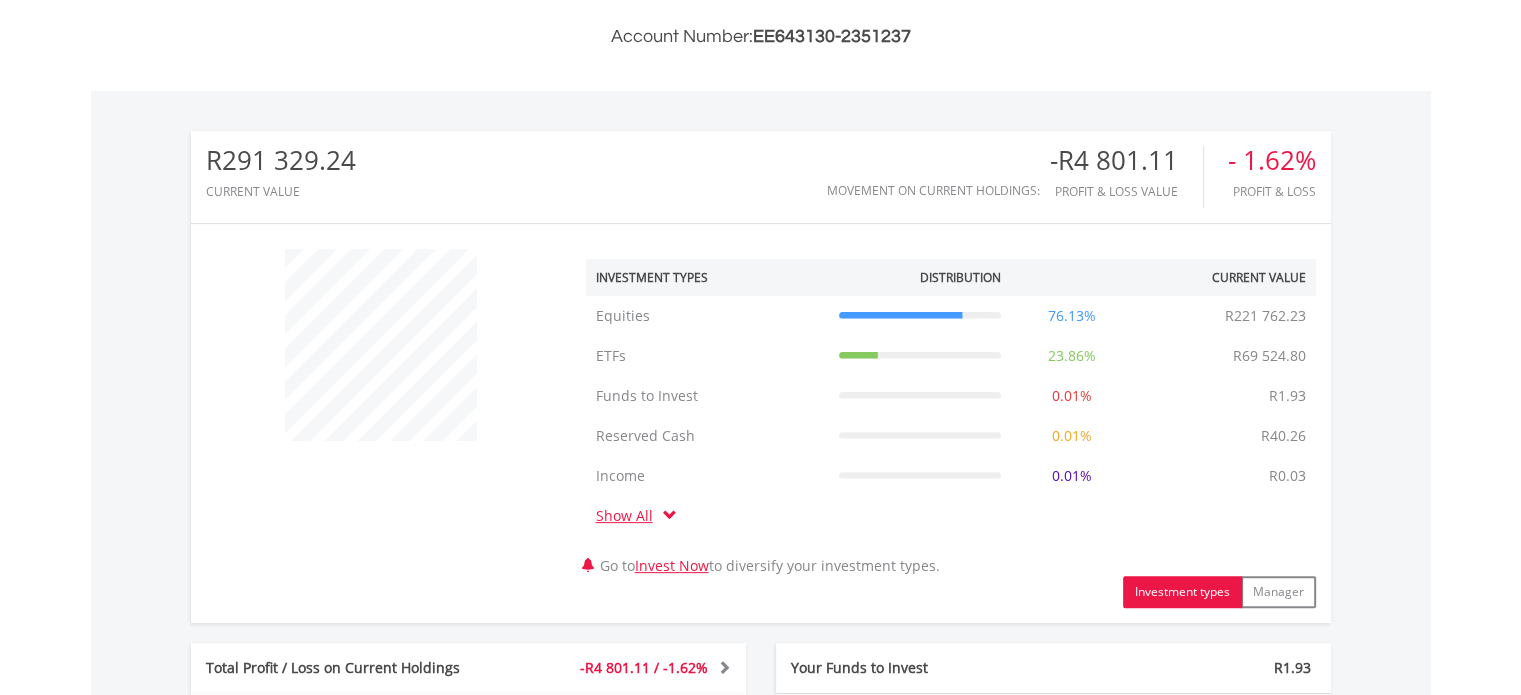 scroll, scrollTop: 999808, scrollLeft: 999620, axis: both 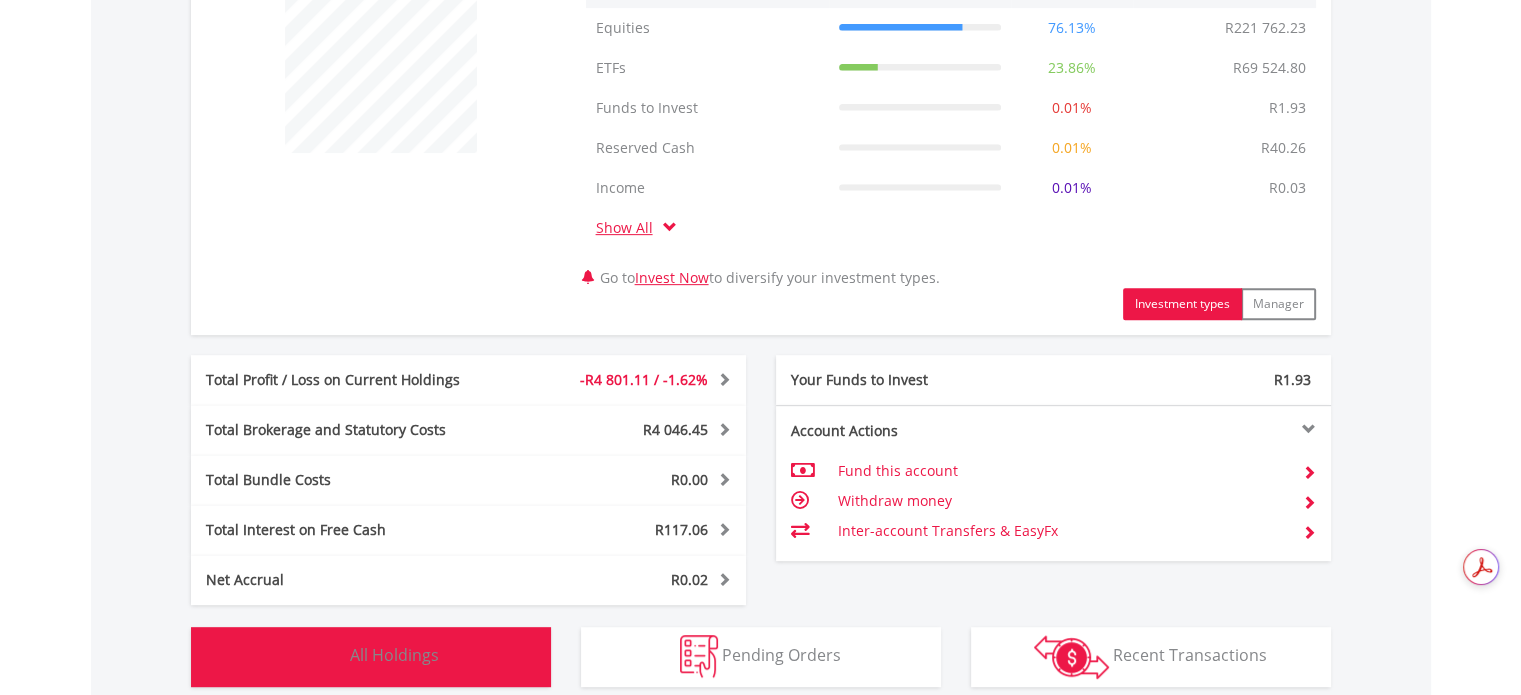 click on "Holdings
All Holdings" at bounding box center [371, 657] 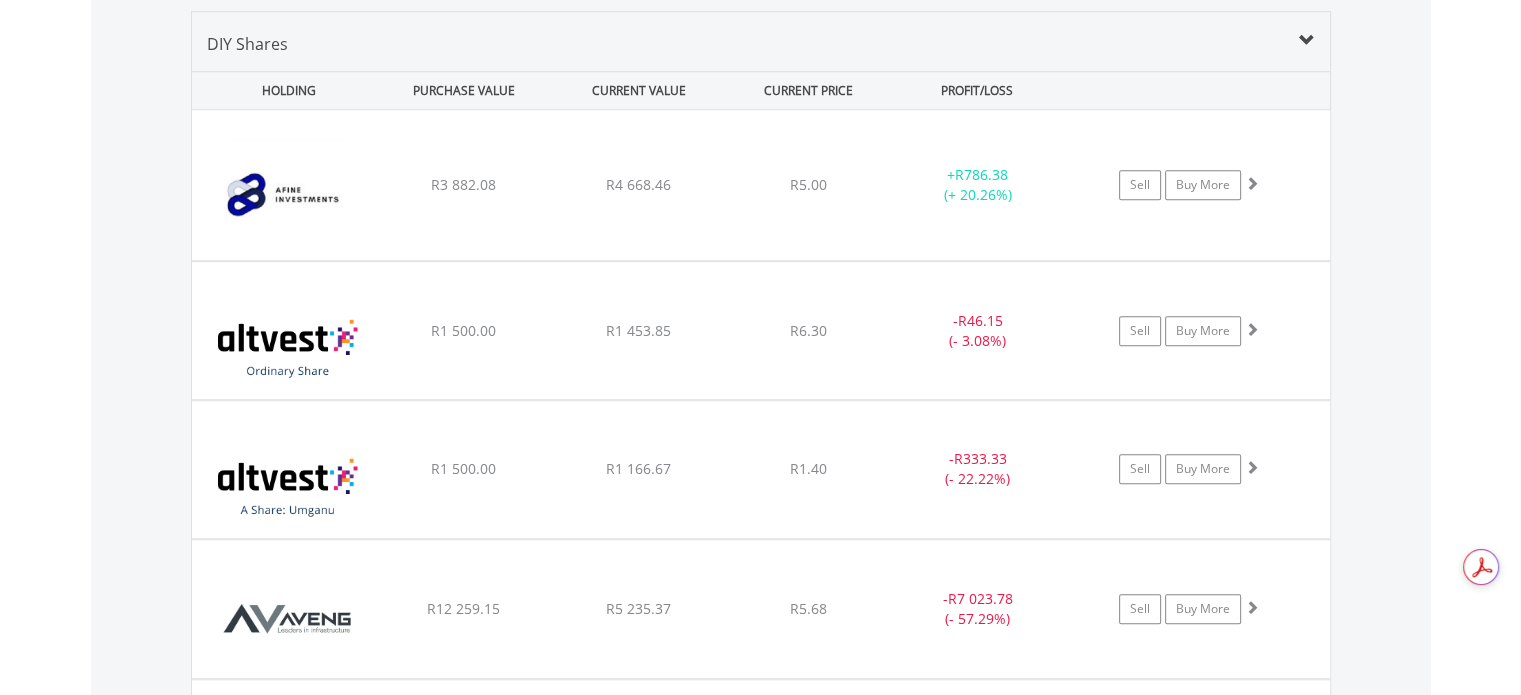 scroll, scrollTop: 1561, scrollLeft: 0, axis: vertical 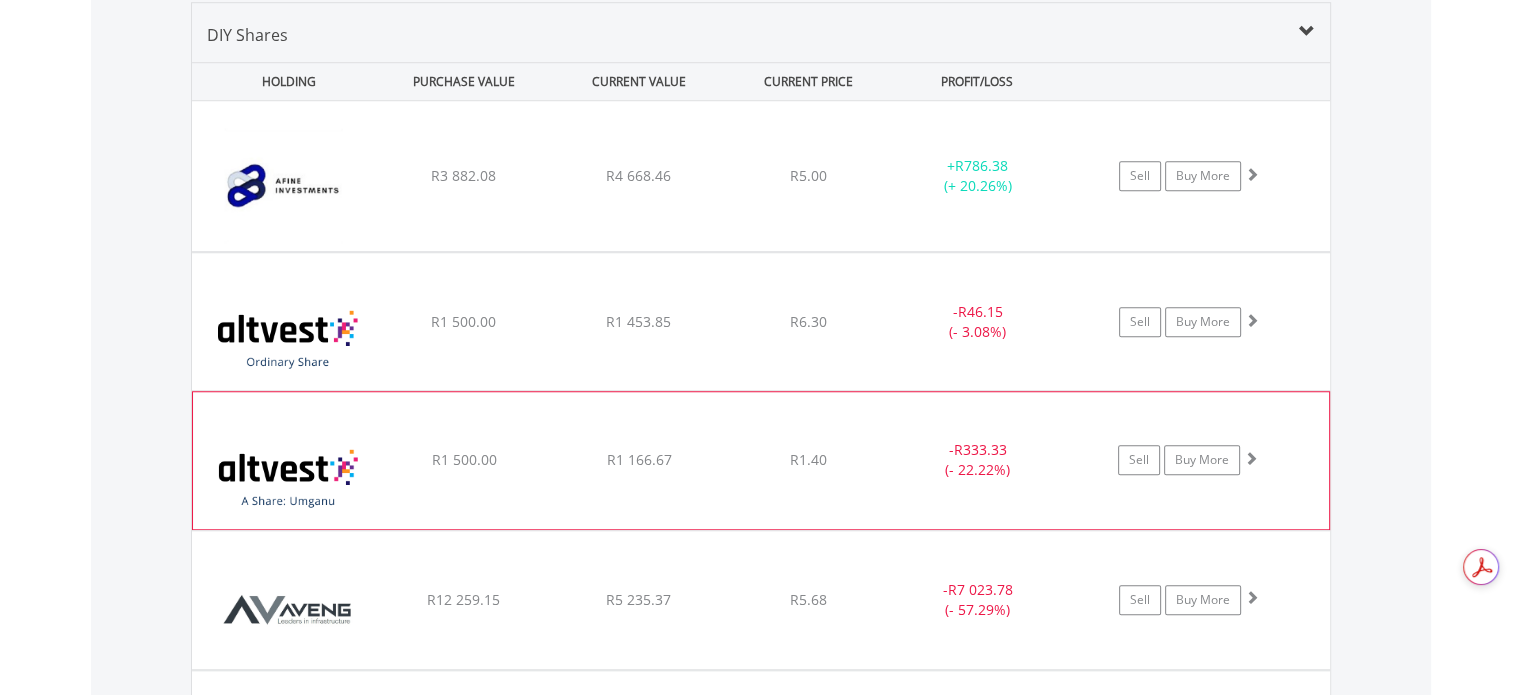 type 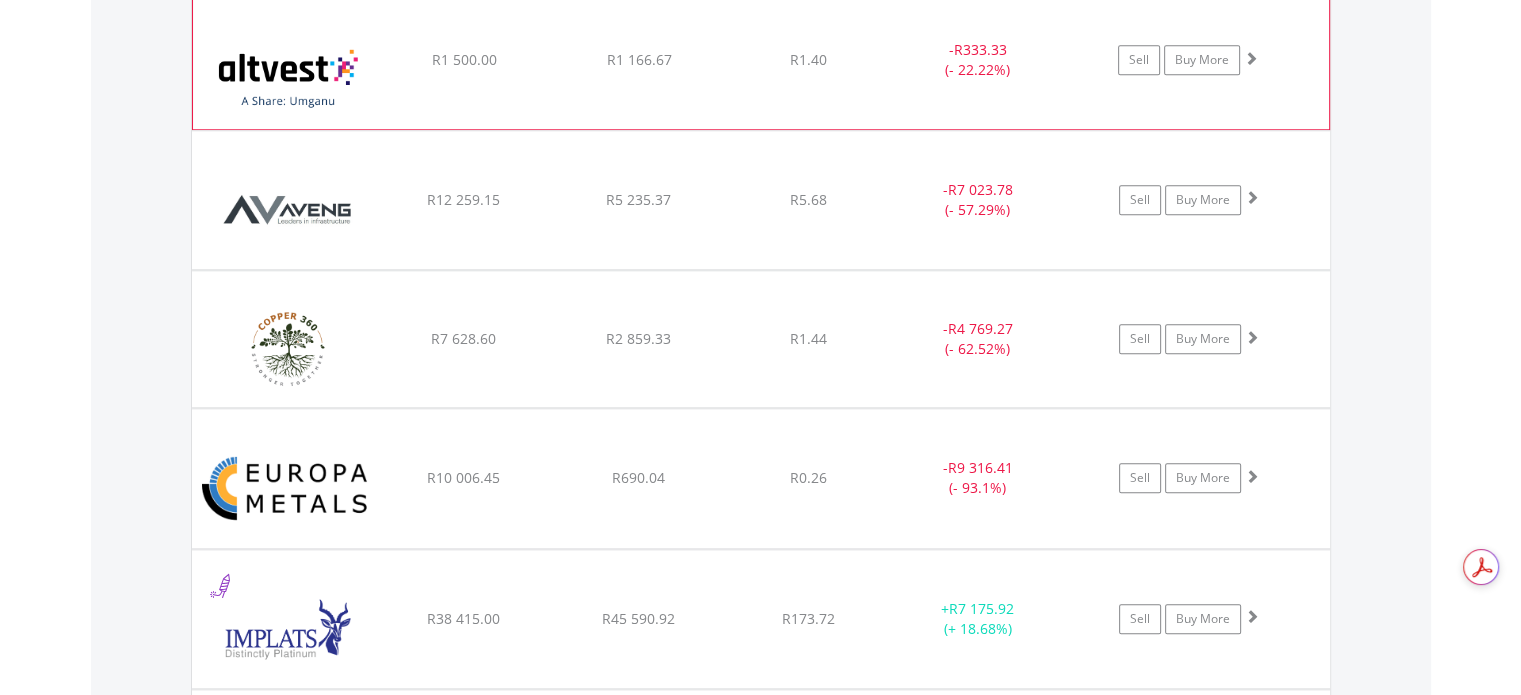scroll, scrollTop: 2001, scrollLeft: 0, axis: vertical 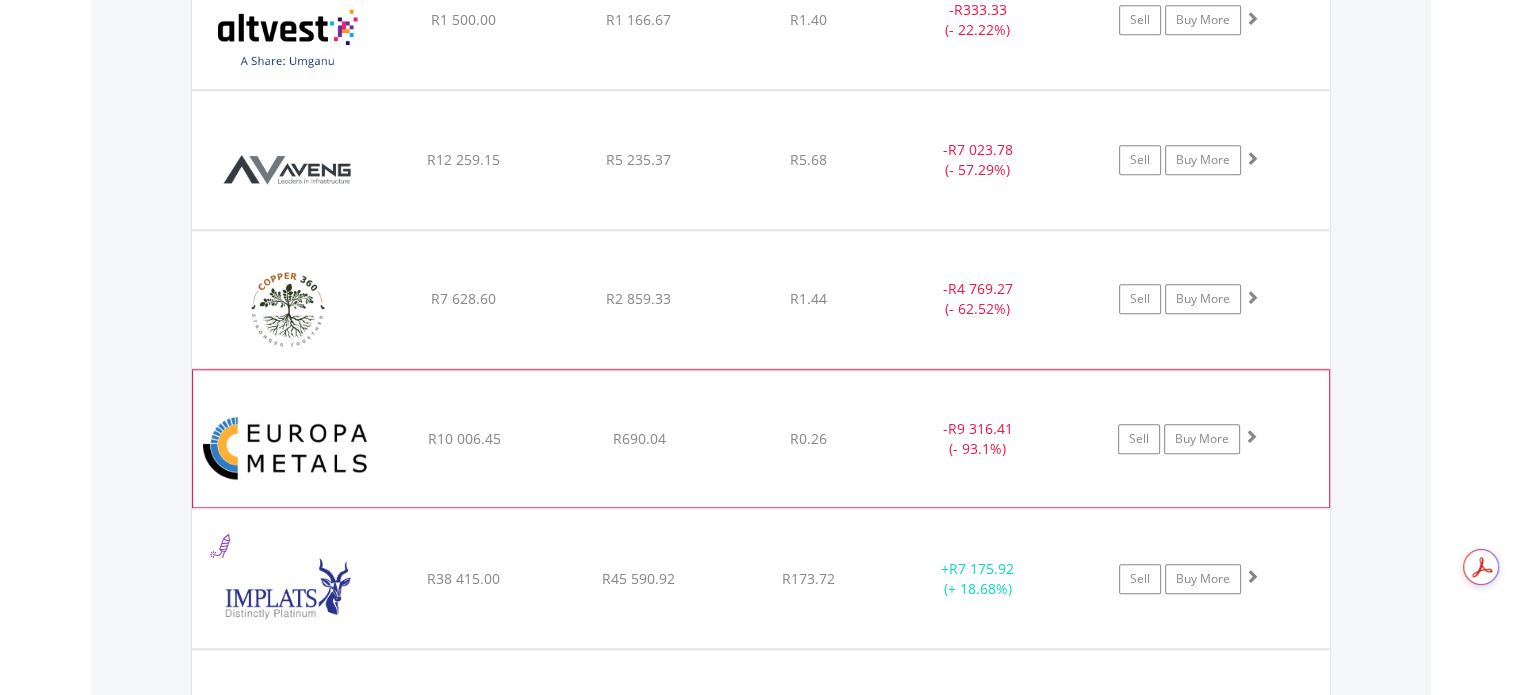 click at bounding box center [289, 449] 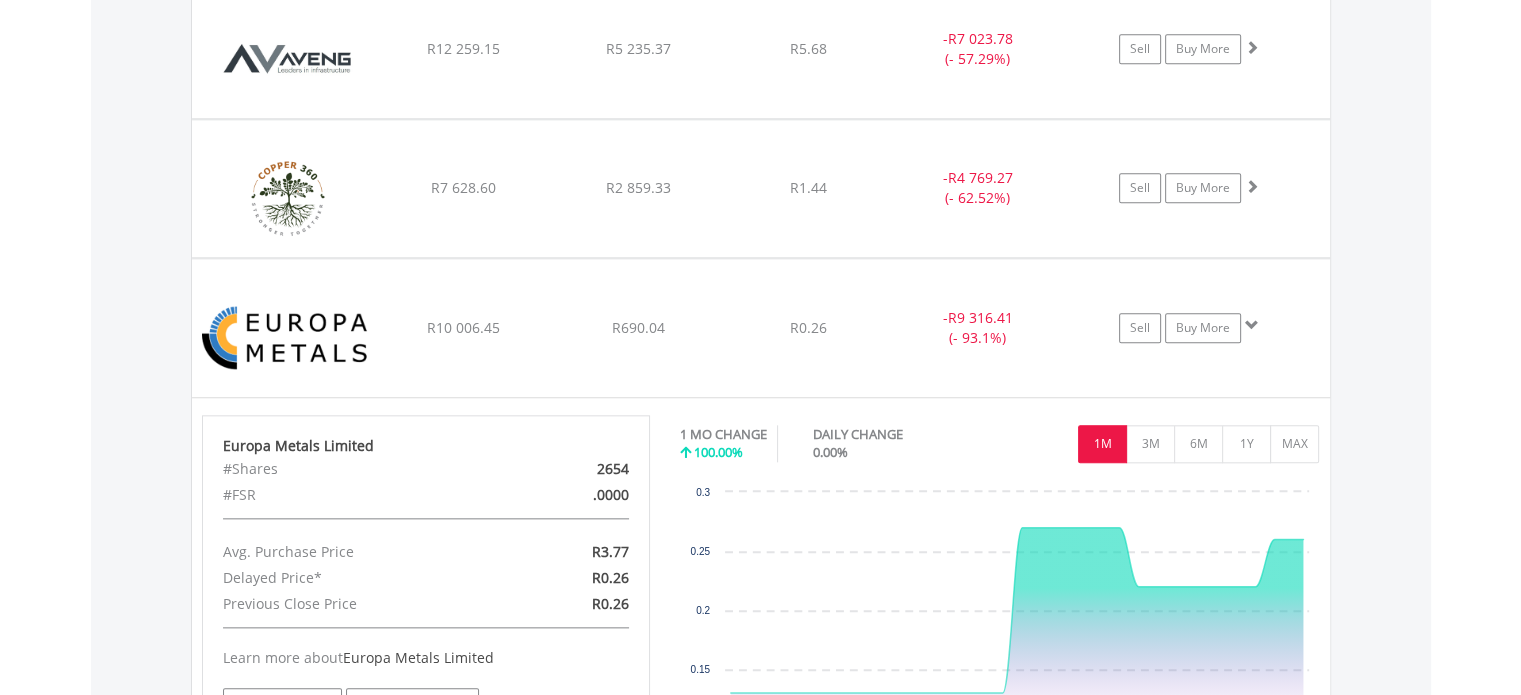 scroll, scrollTop: 2148, scrollLeft: 0, axis: vertical 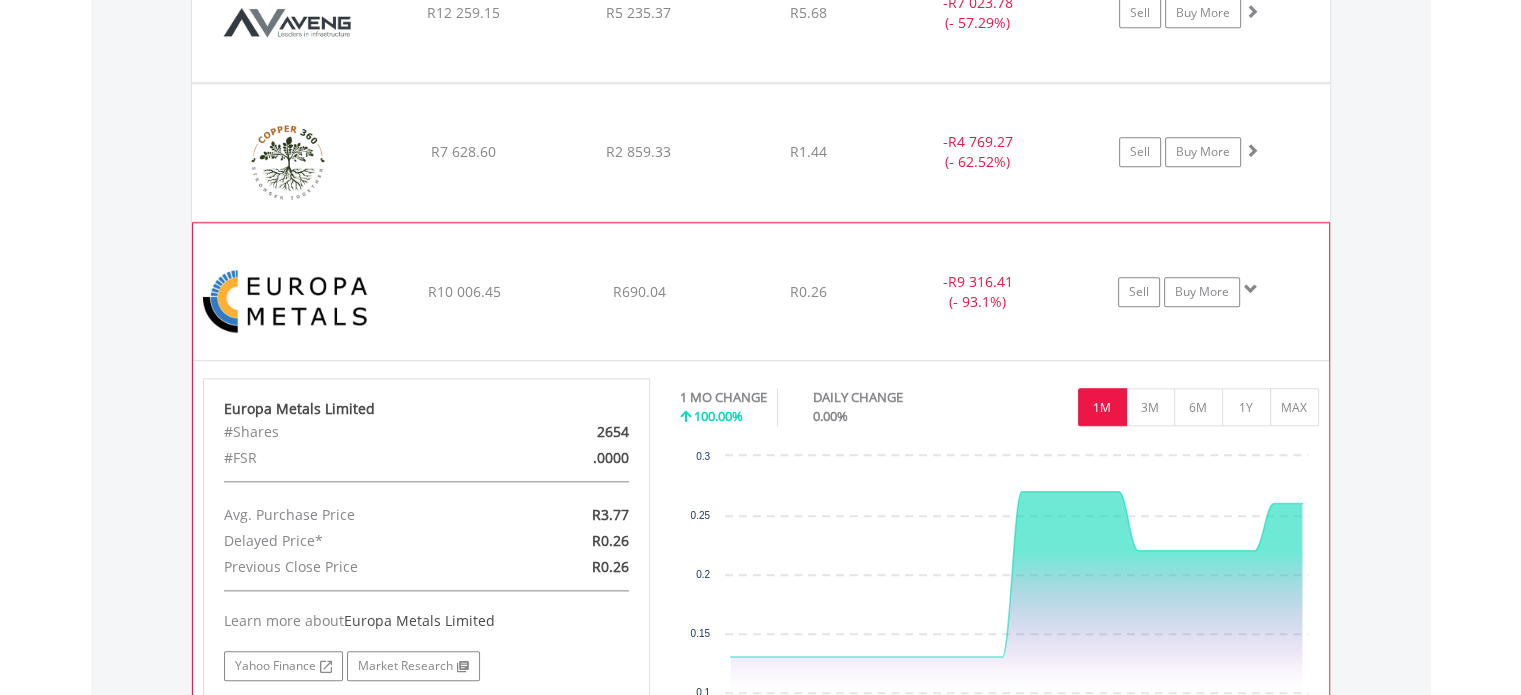 click at bounding box center [289, 302] 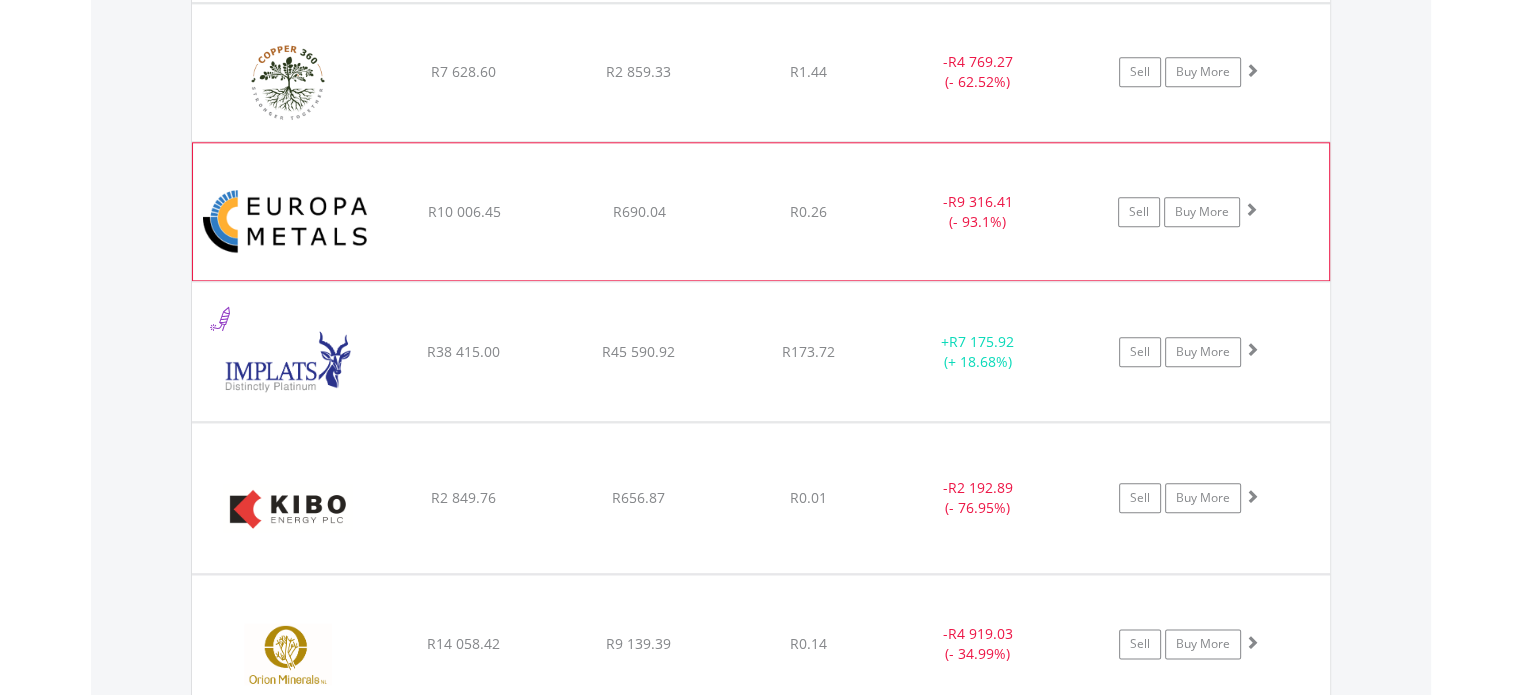 scroll, scrollTop: 2268, scrollLeft: 0, axis: vertical 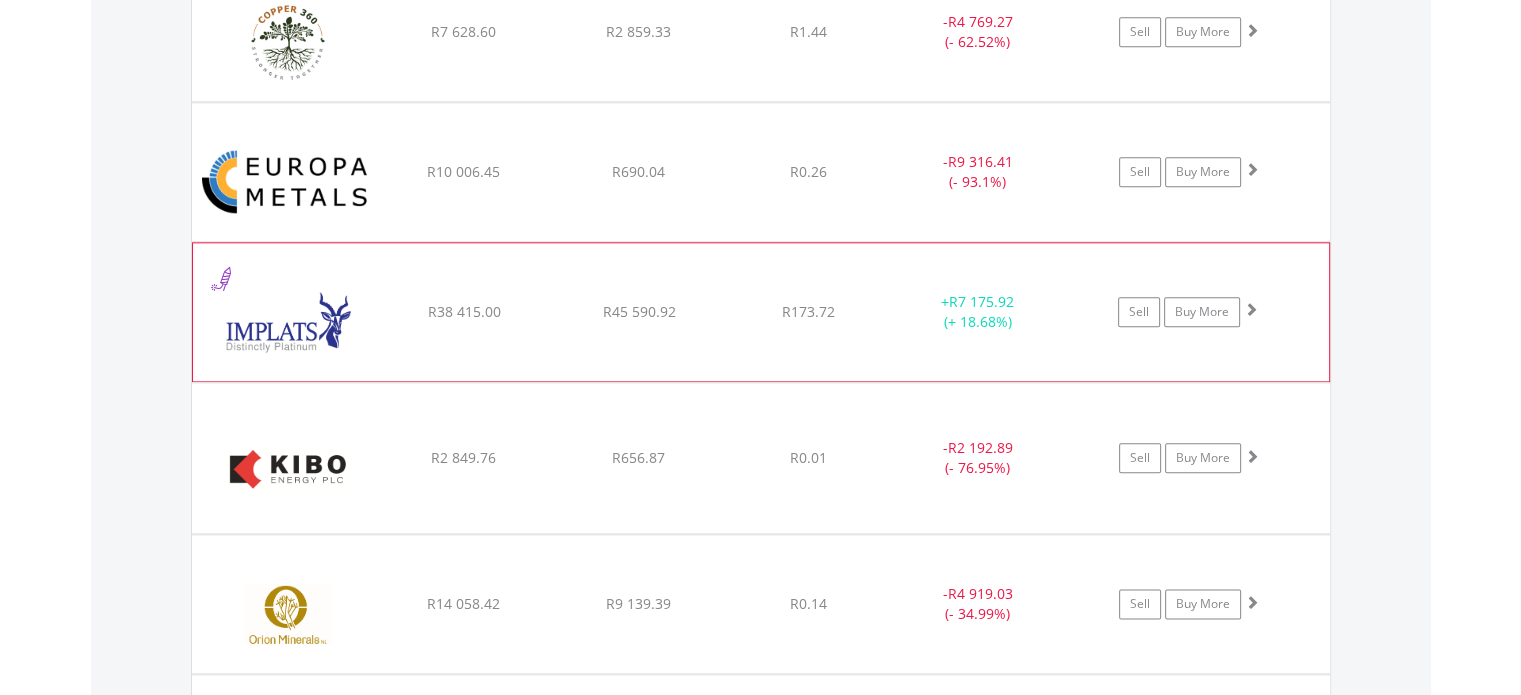 click at bounding box center (289, 322) 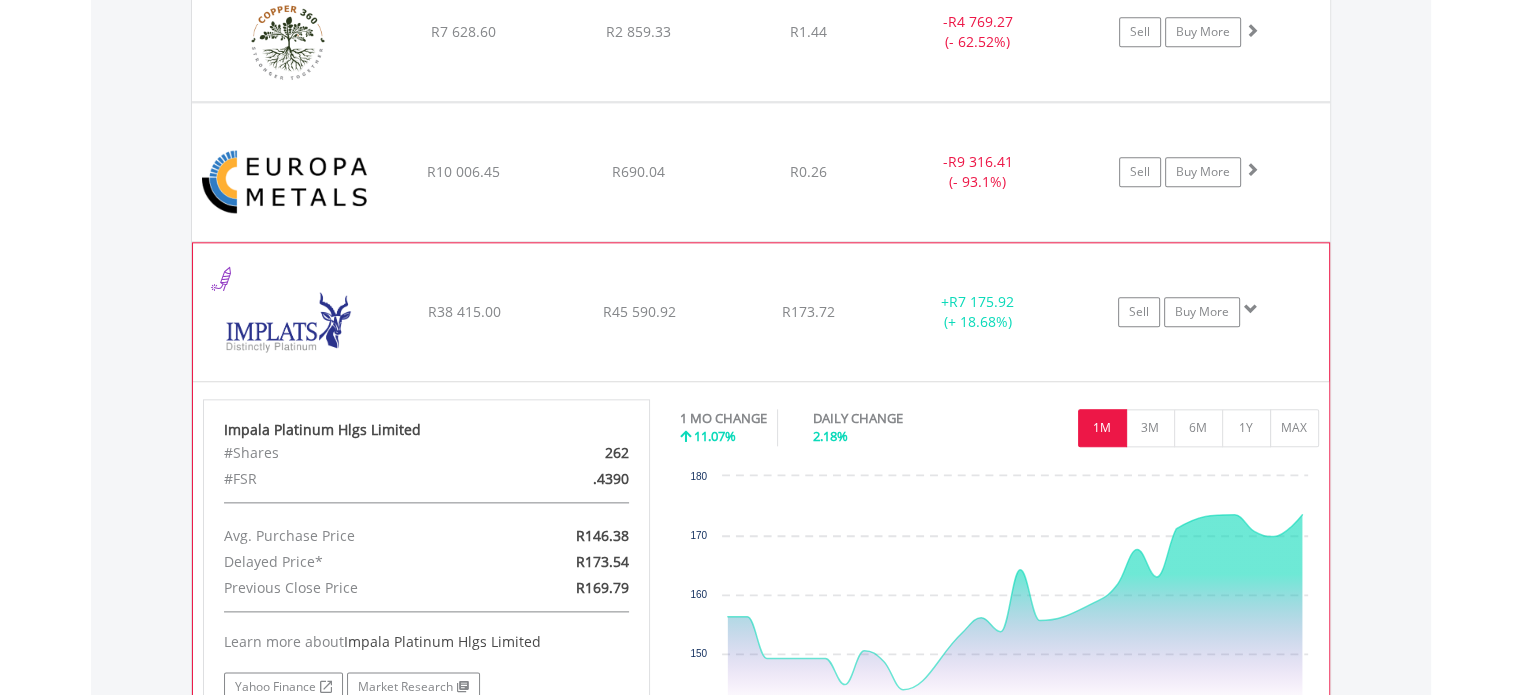 click at bounding box center [289, 322] 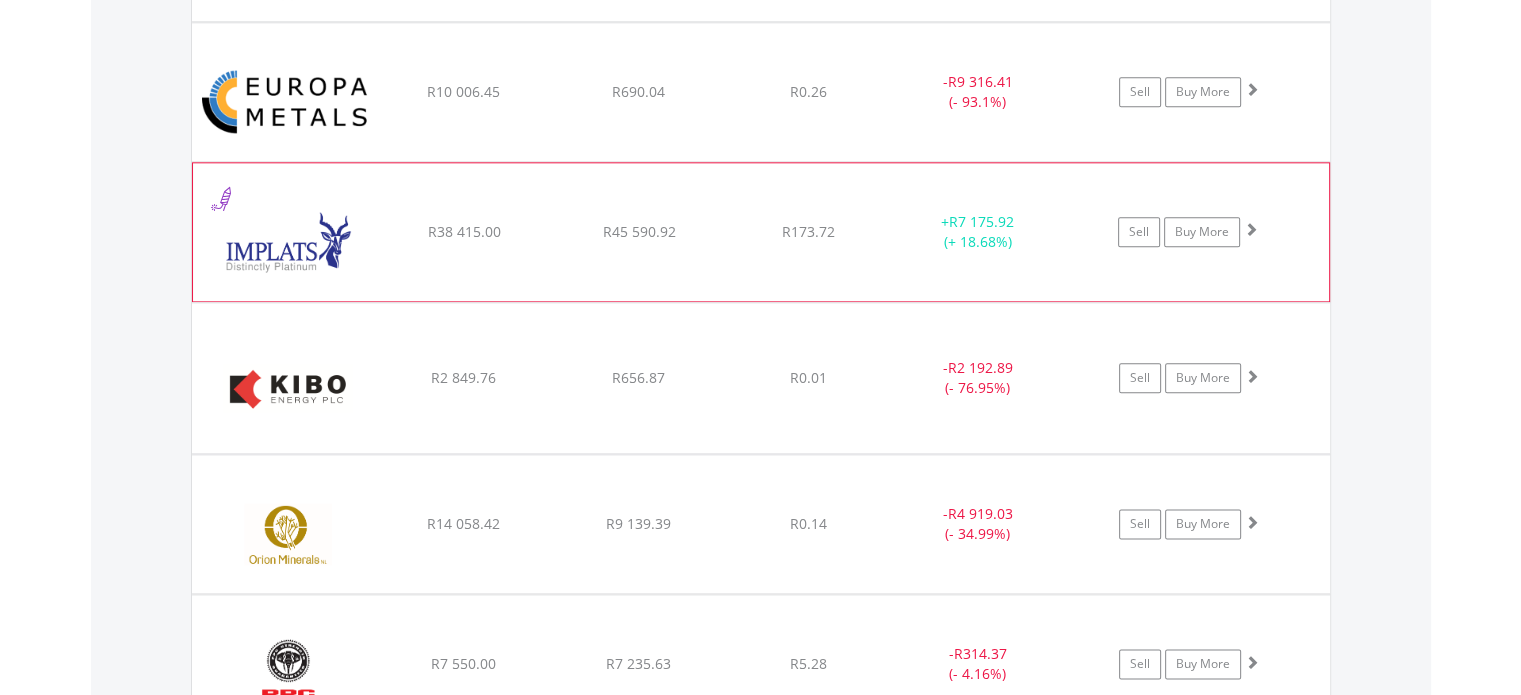 scroll, scrollTop: 2388, scrollLeft: 0, axis: vertical 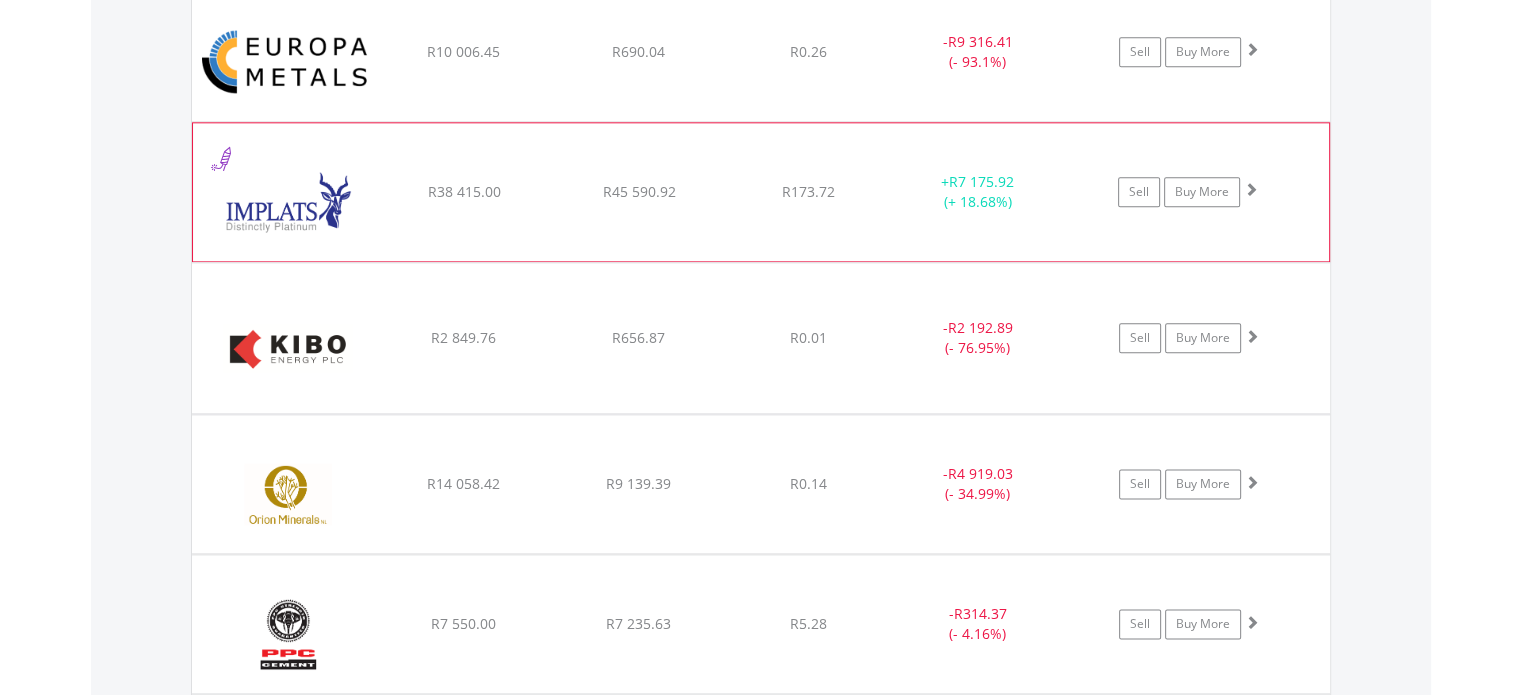 click at bounding box center (288, 348) 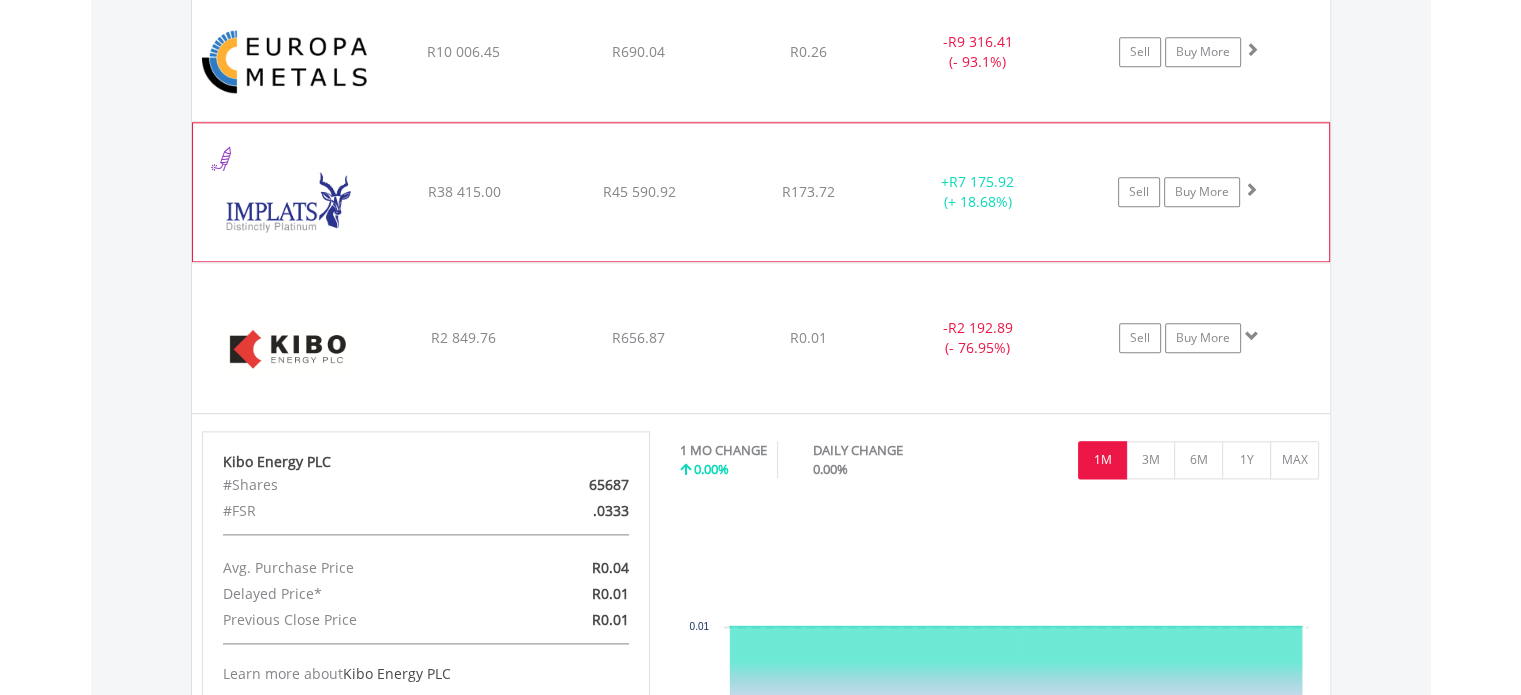 click at bounding box center [288, 348] 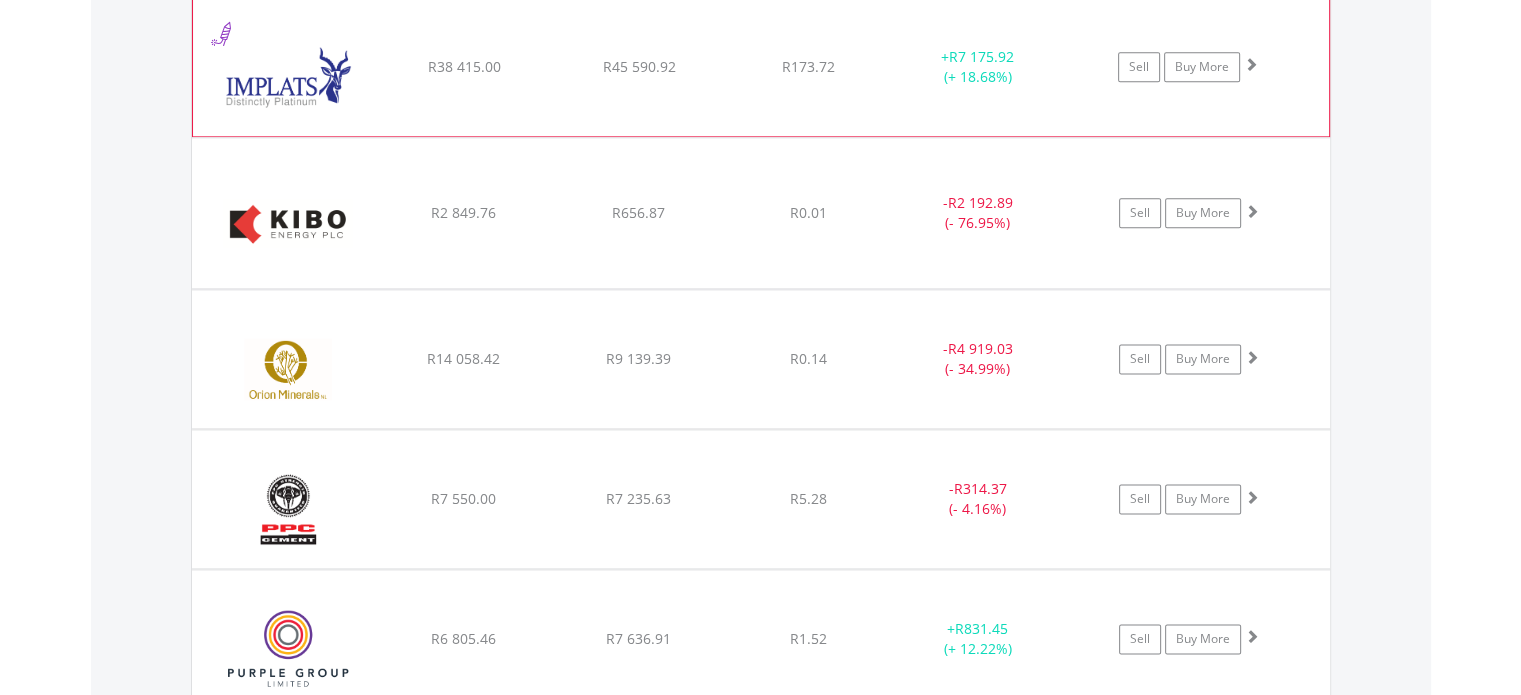 scroll, scrollTop: 2548, scrollLeft: 0, axis: vertical 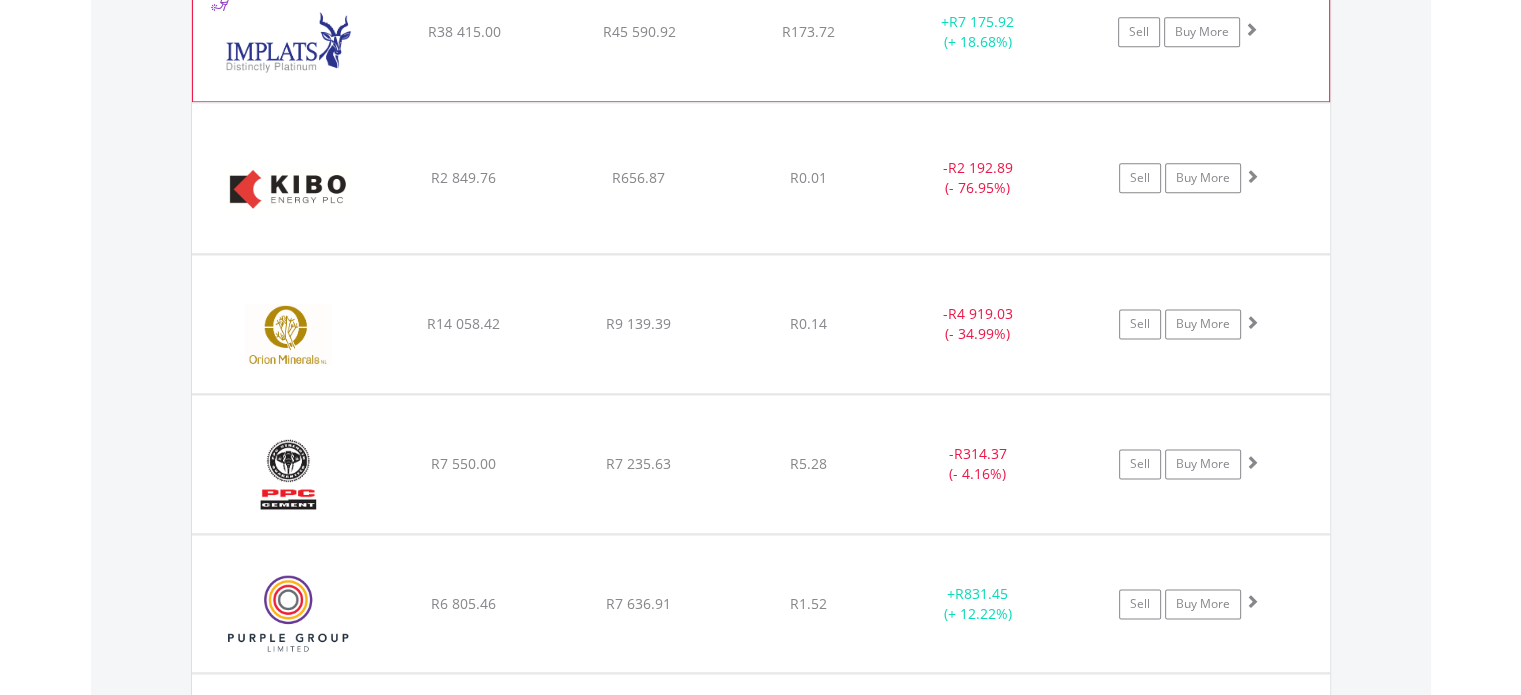 click at bounding box center [288, 334] 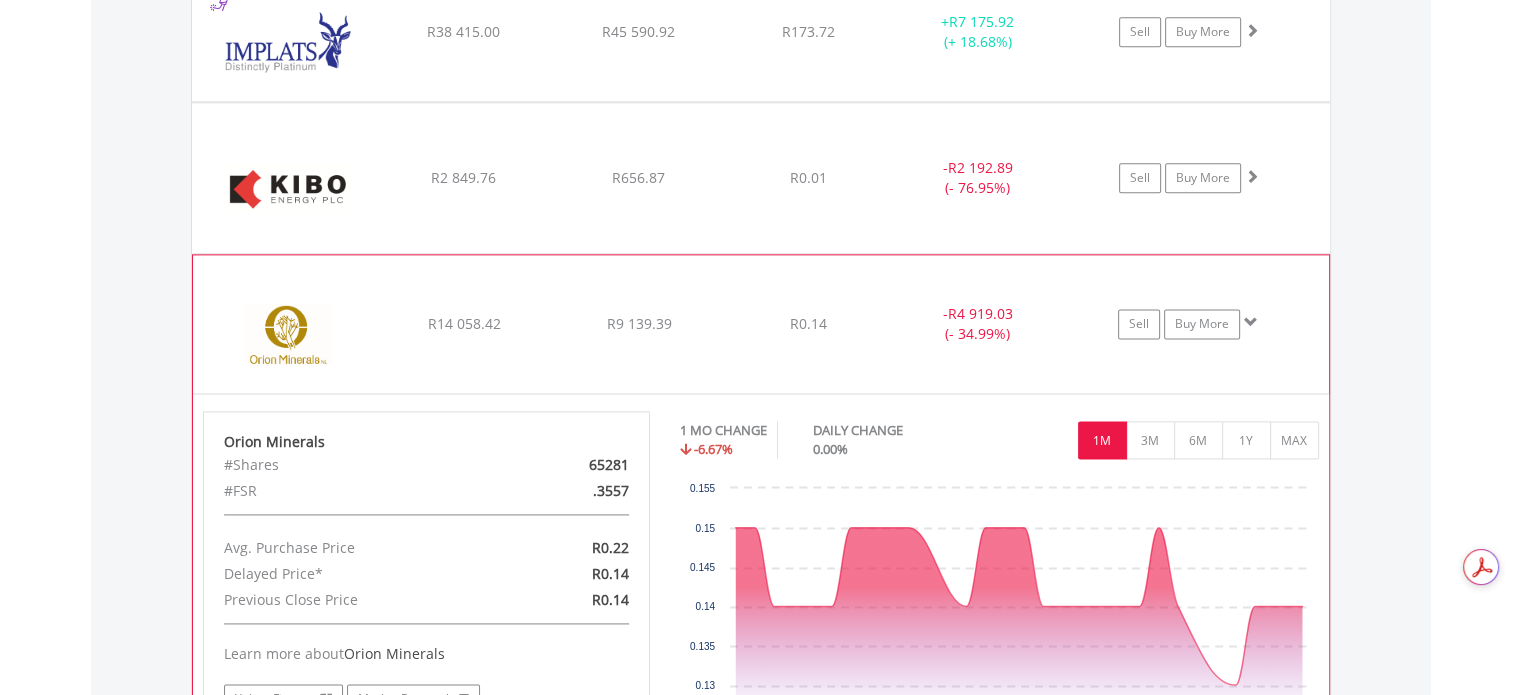 click at bounding box center [289, 334] 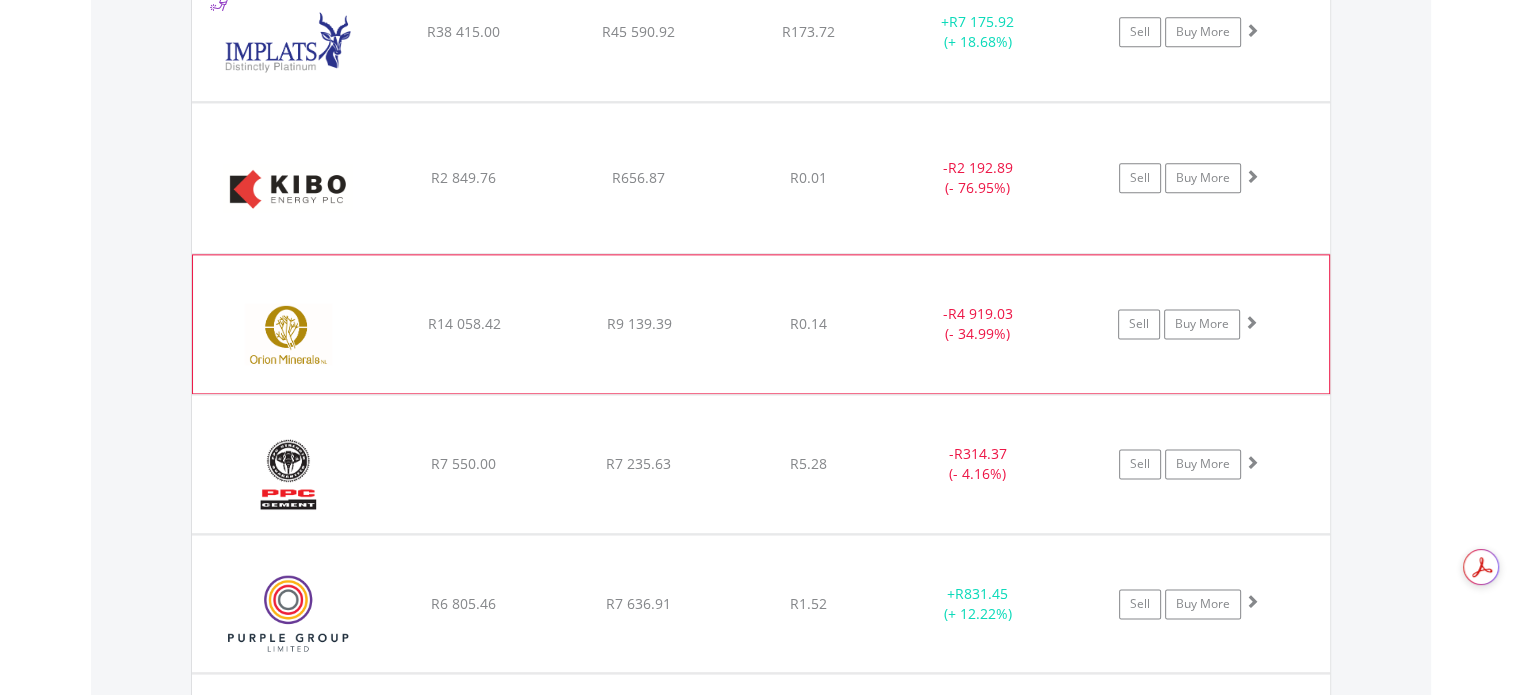 click at bounding box center [289, 334] 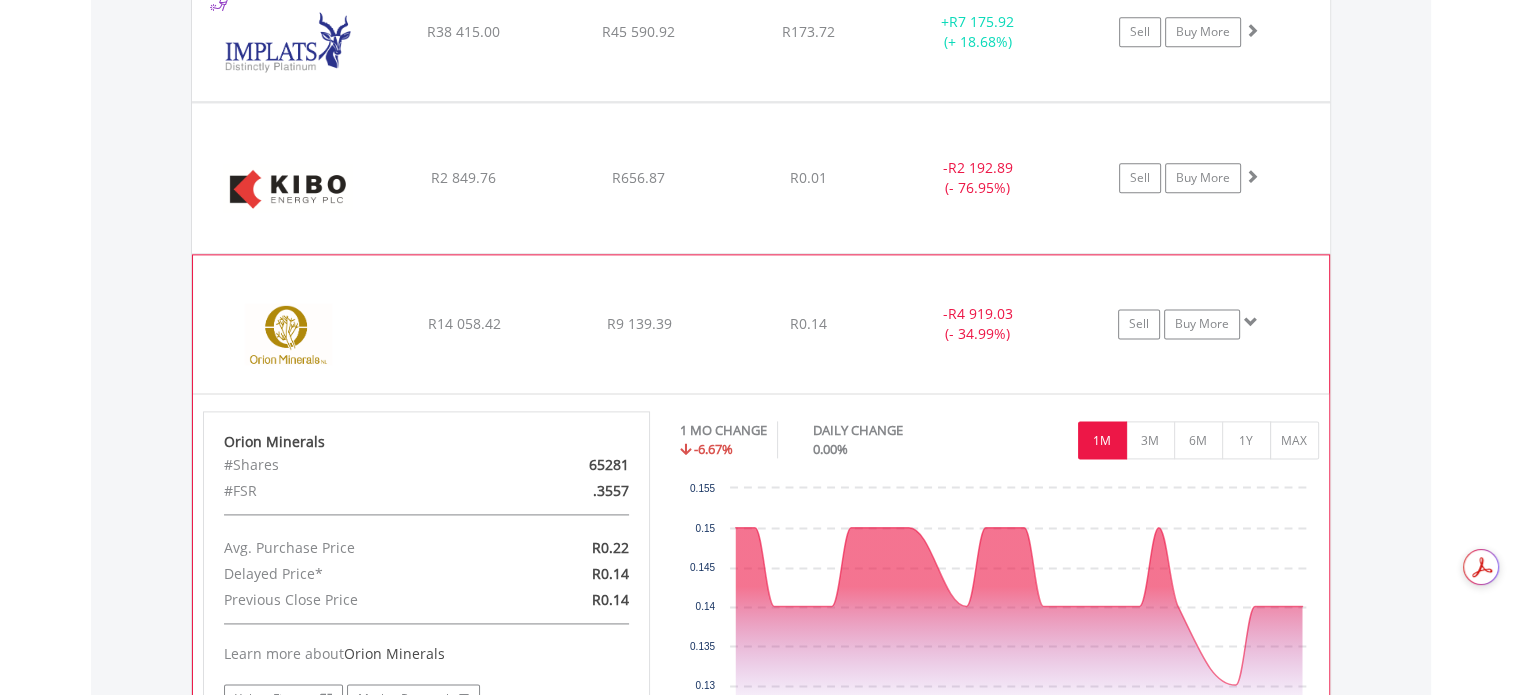 click at bounding box center (289, 334) 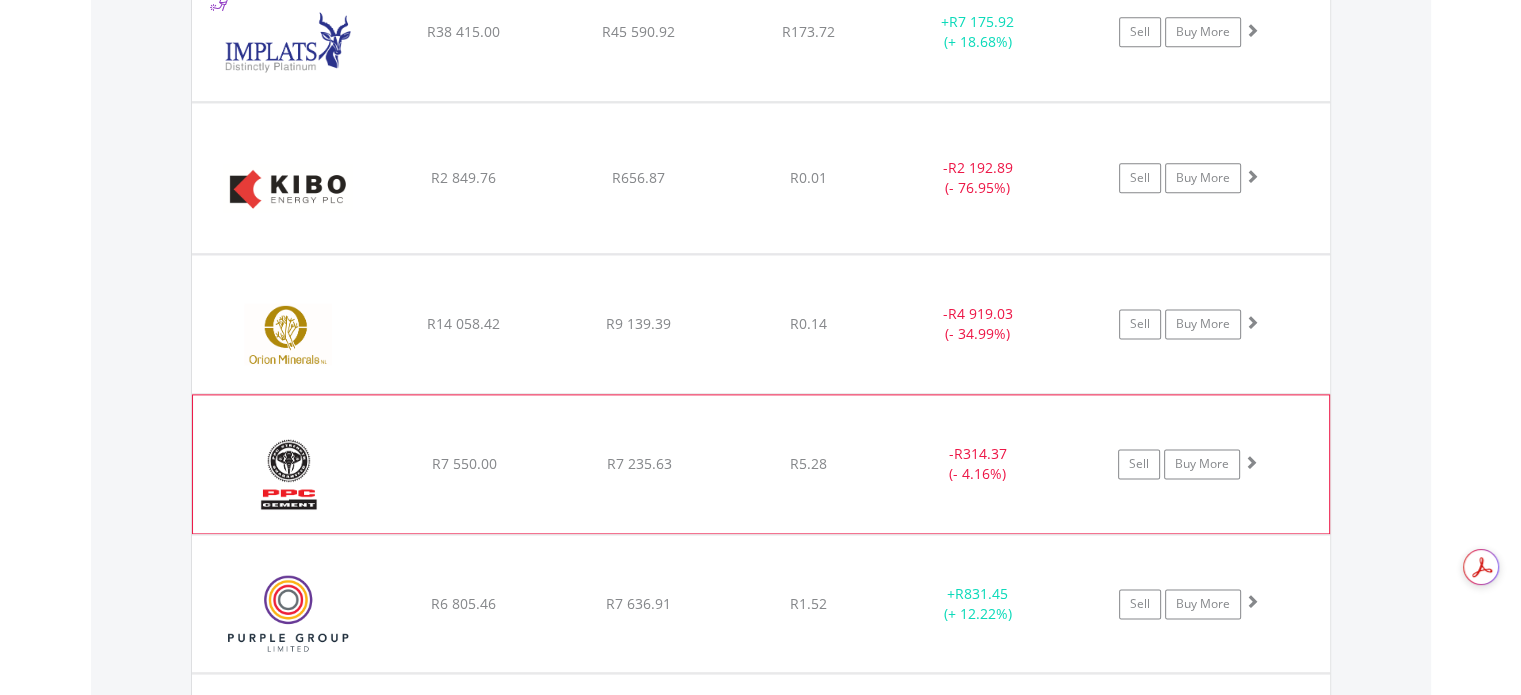 click at bounding box center (289, 474) 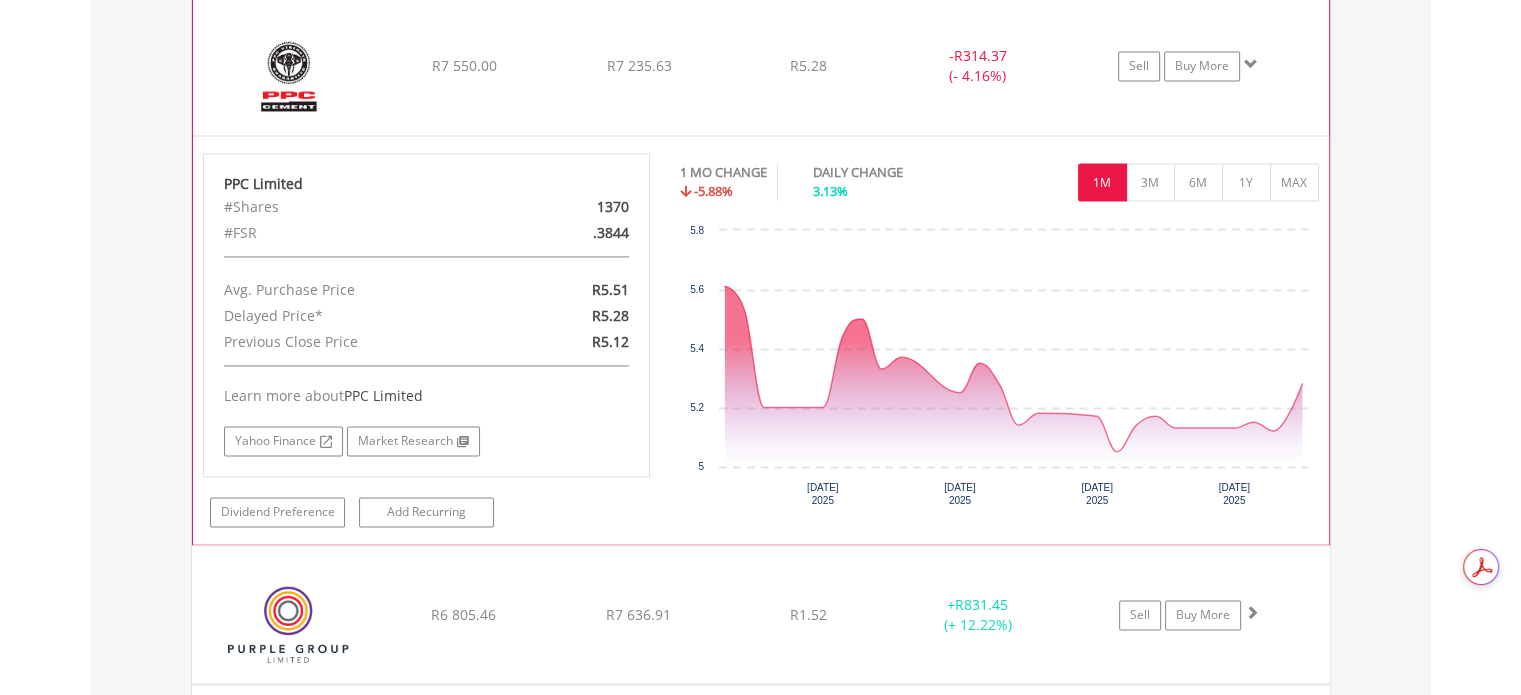scroll, scrollTop: 2948, scrollLeft: 0, axis: vertical 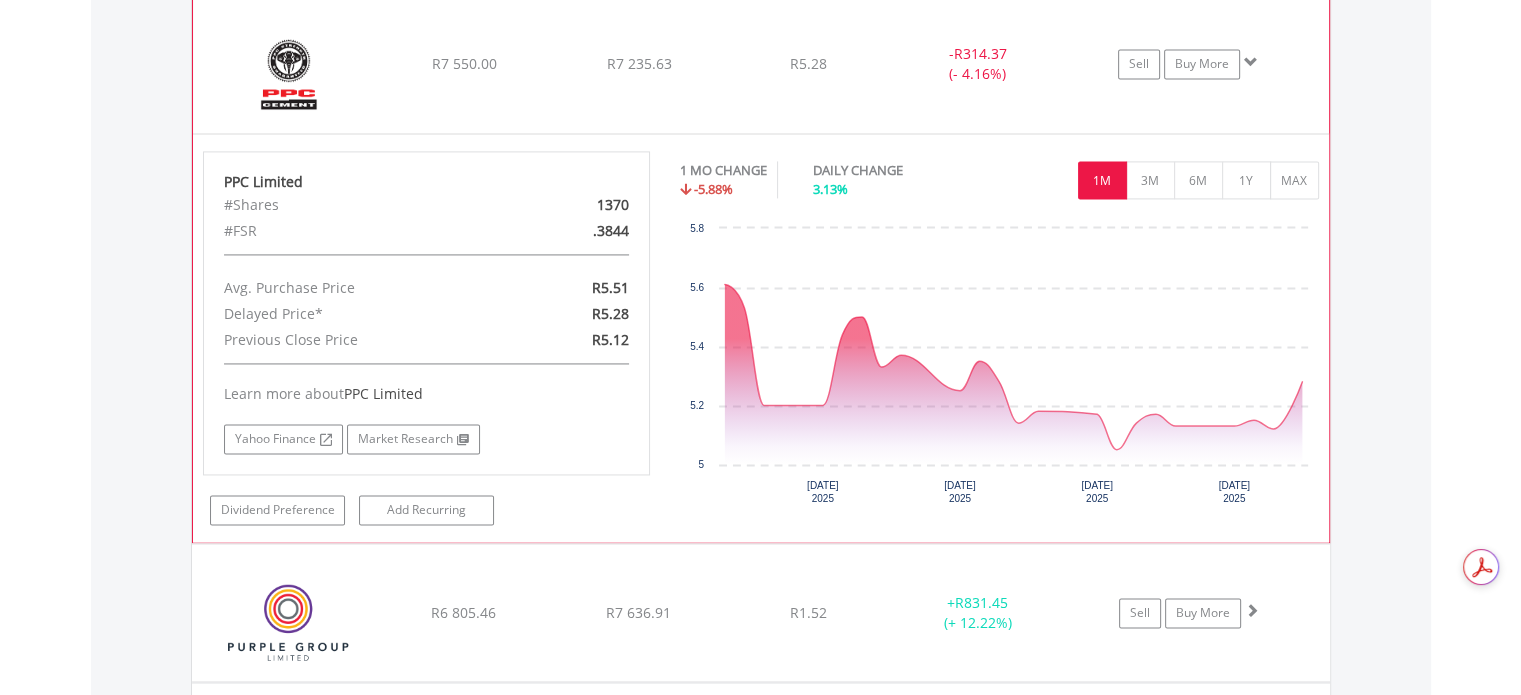click at bounding box center (289, 74) 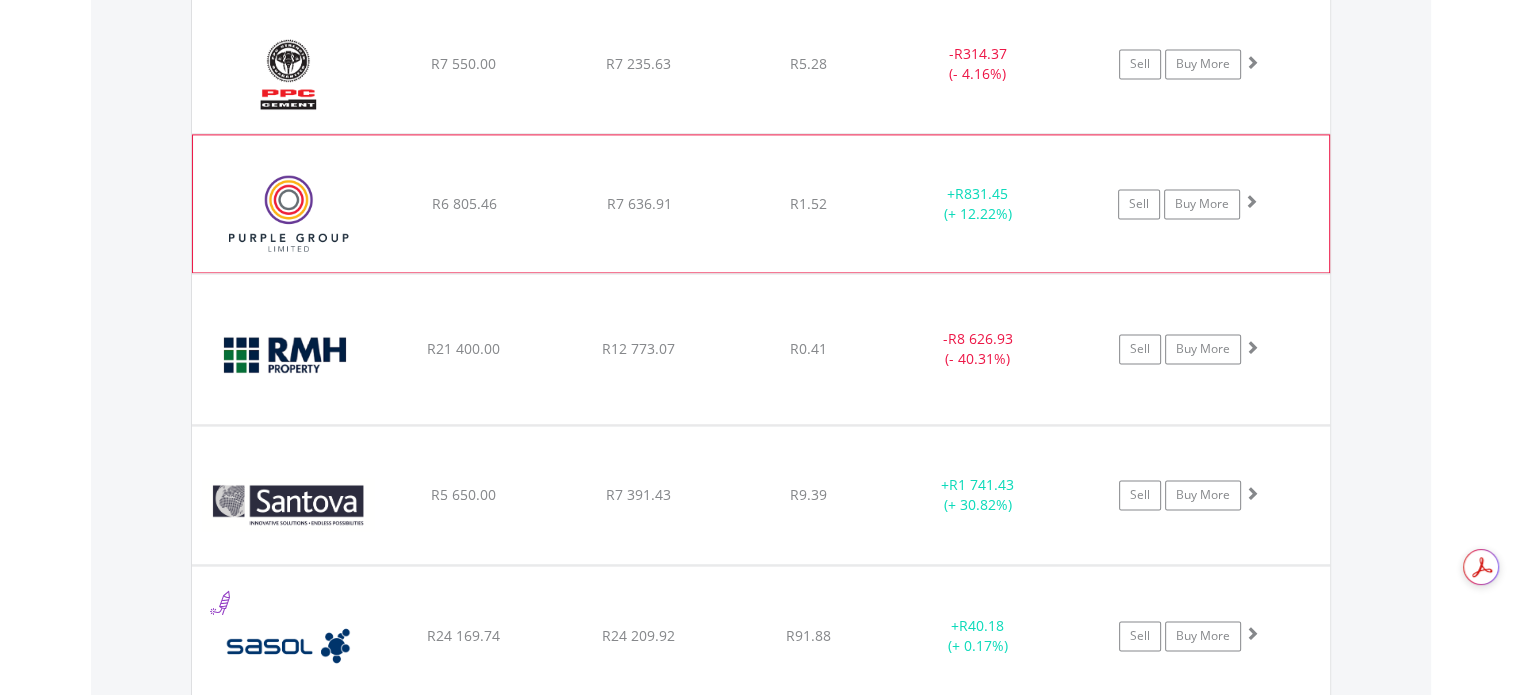 click at bounding box center [289, 213] 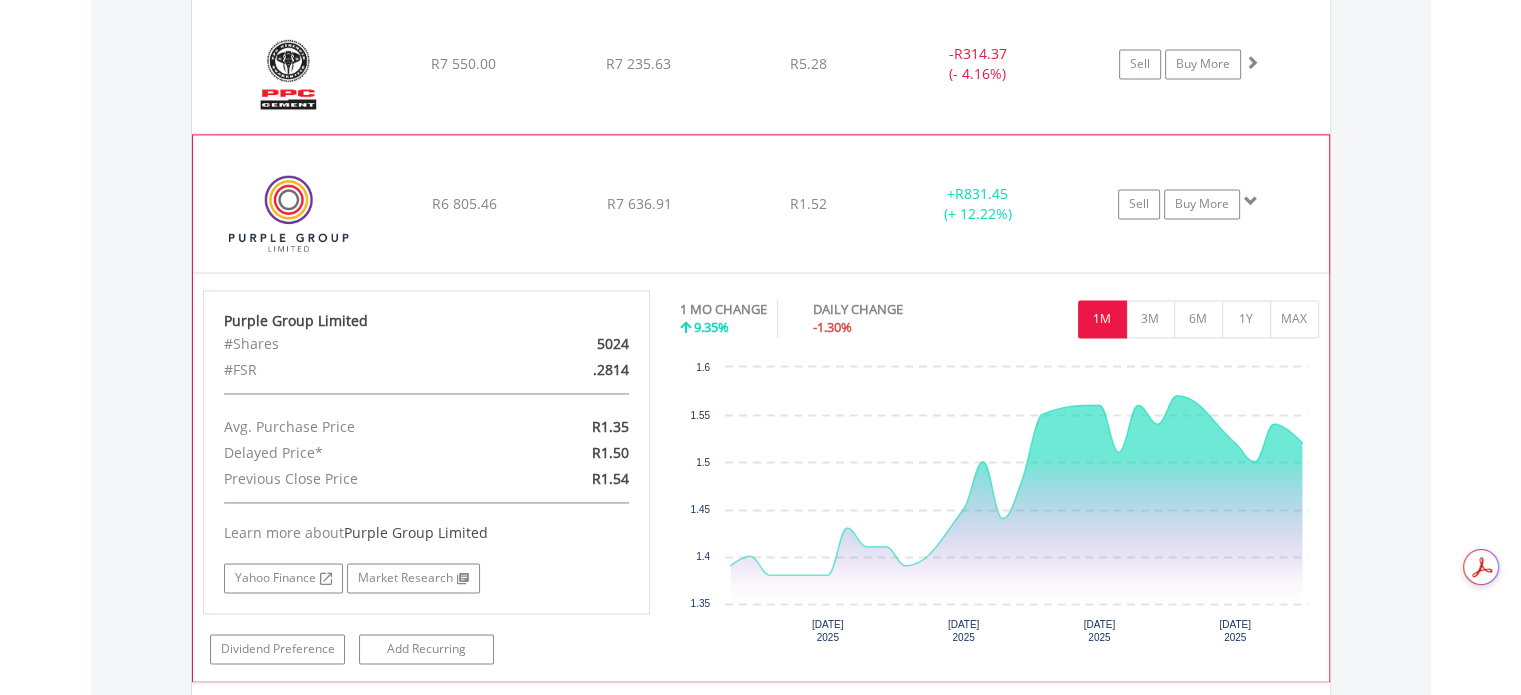 click at bounding box center [289, 213] 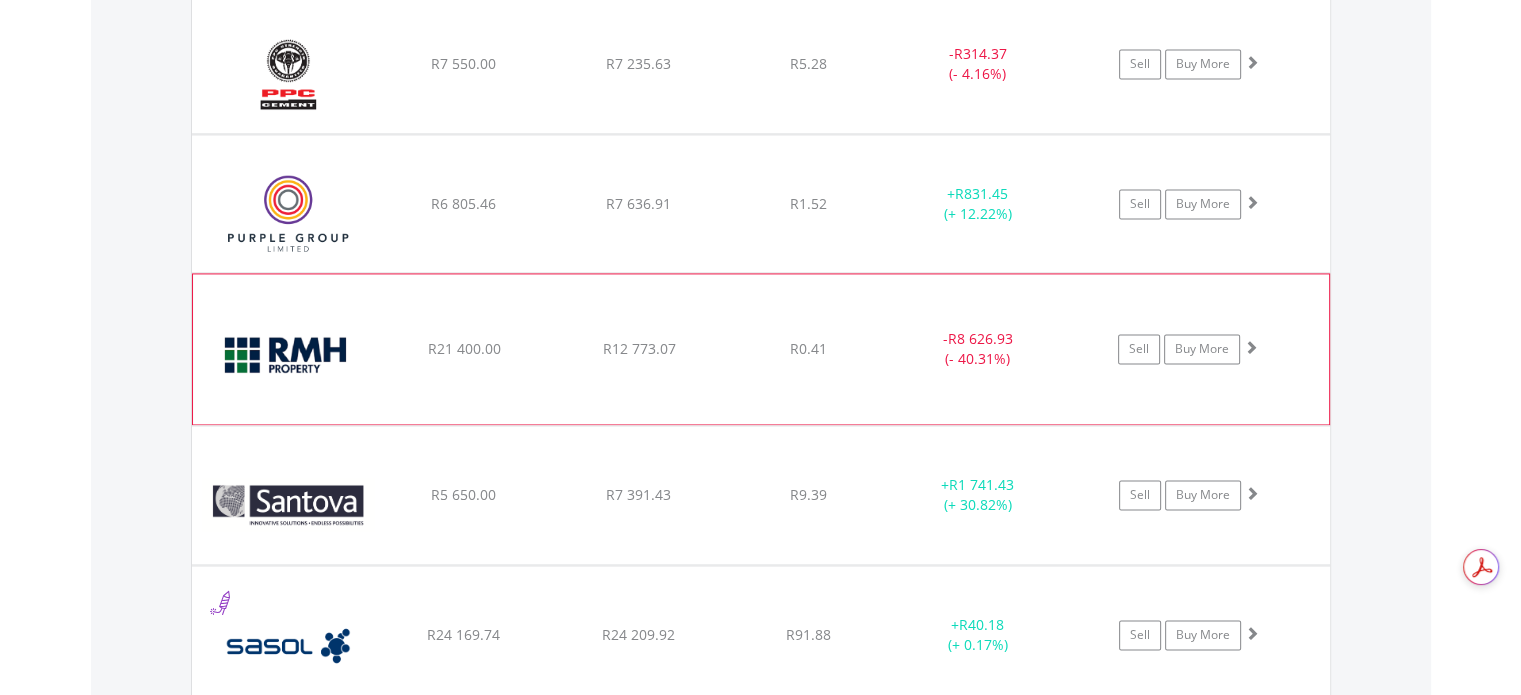 click at bounding box center (289, 359) 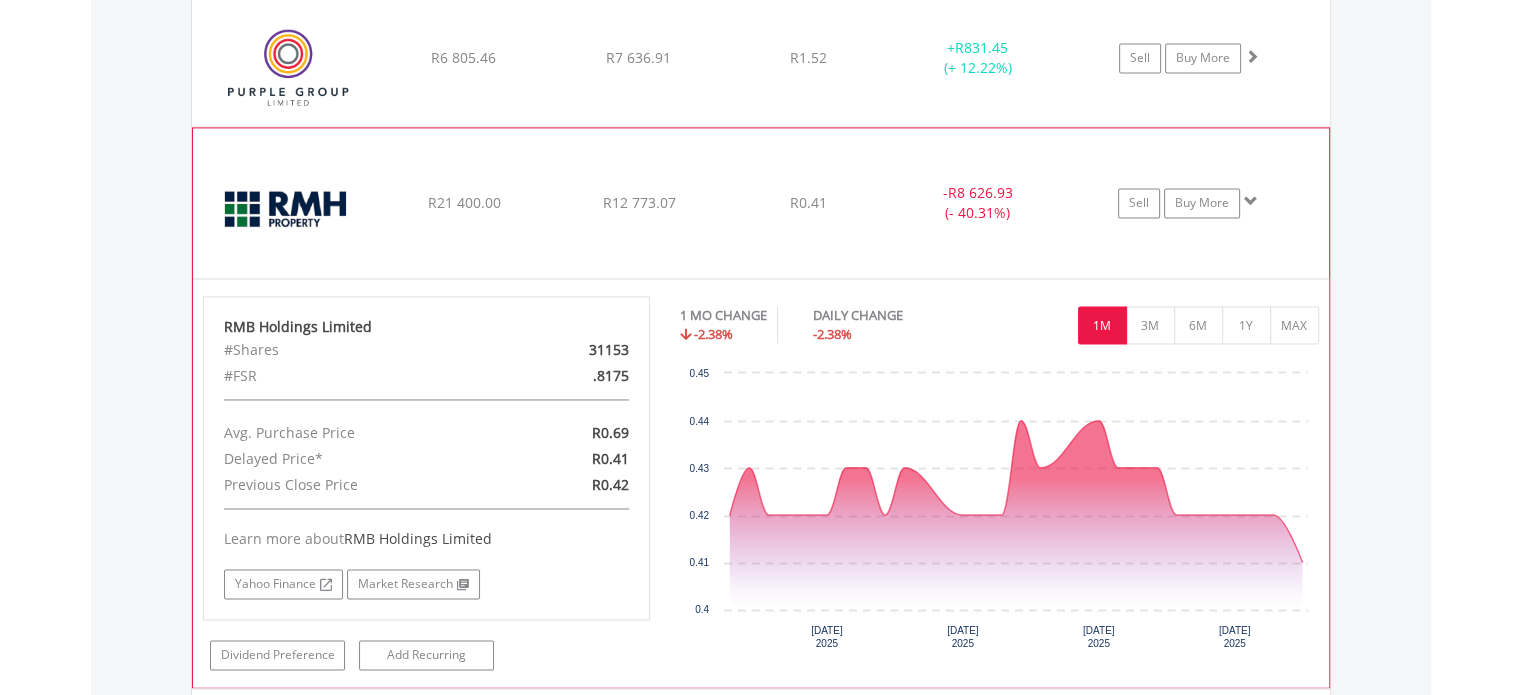 scroll, scrollTop: 3108, scrollLeft: 0, axis: vertical 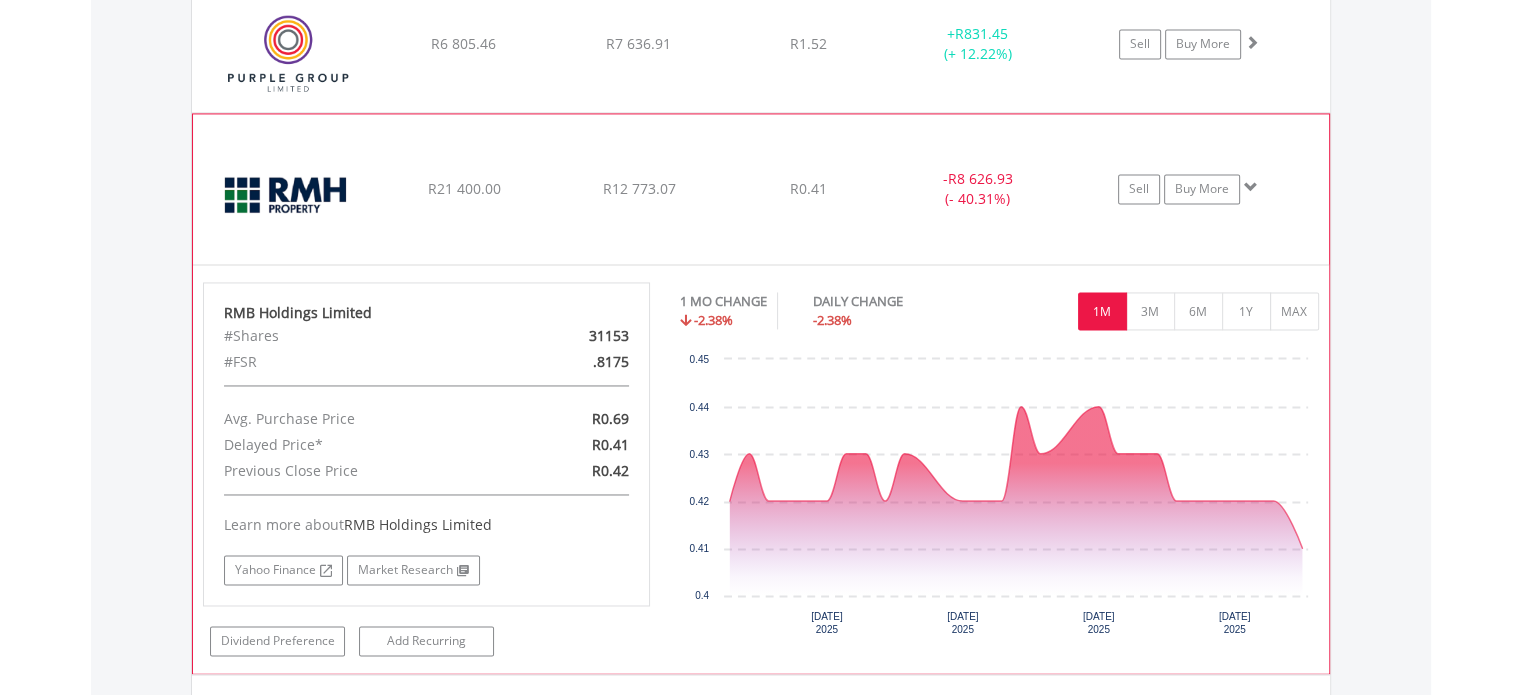 click at bounding box center [289, 199] 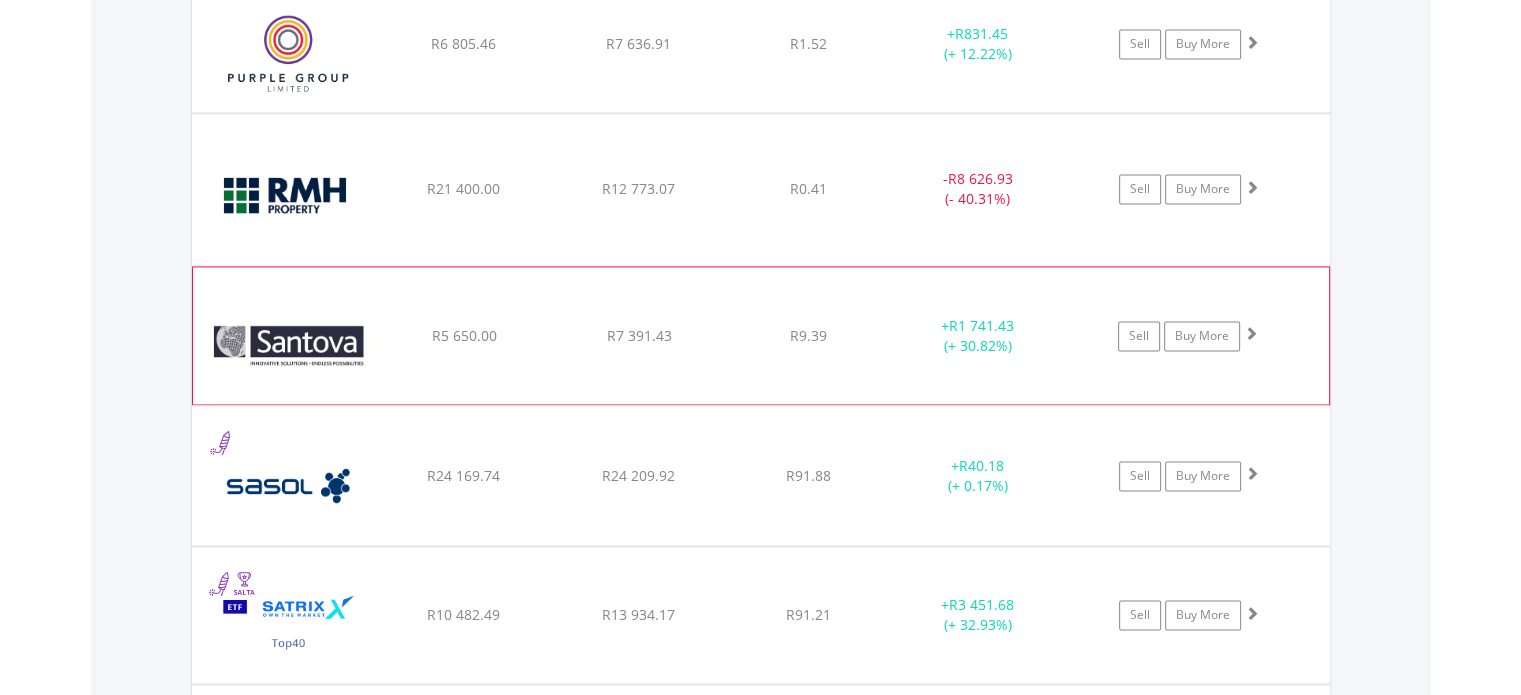 click at bounding box center [289, 346] 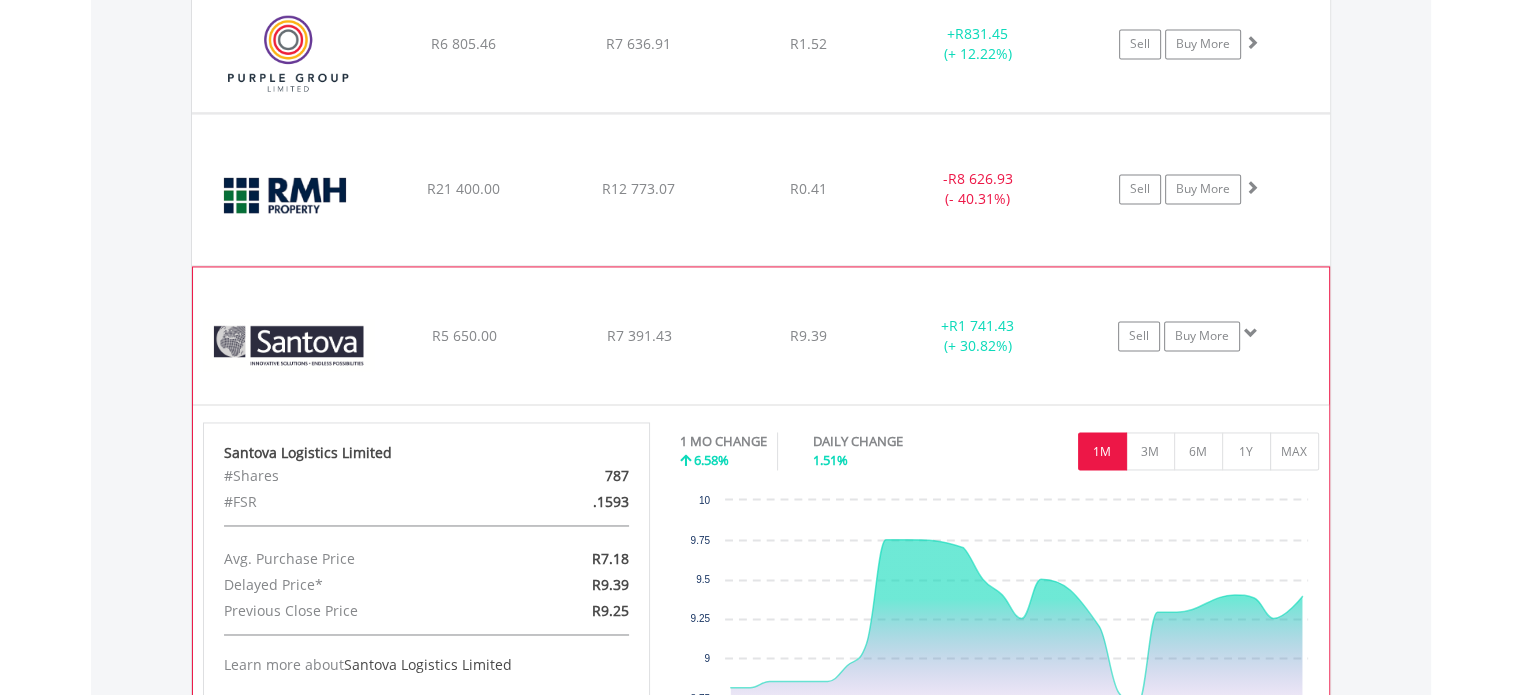 click at bounding box center (289, 346) 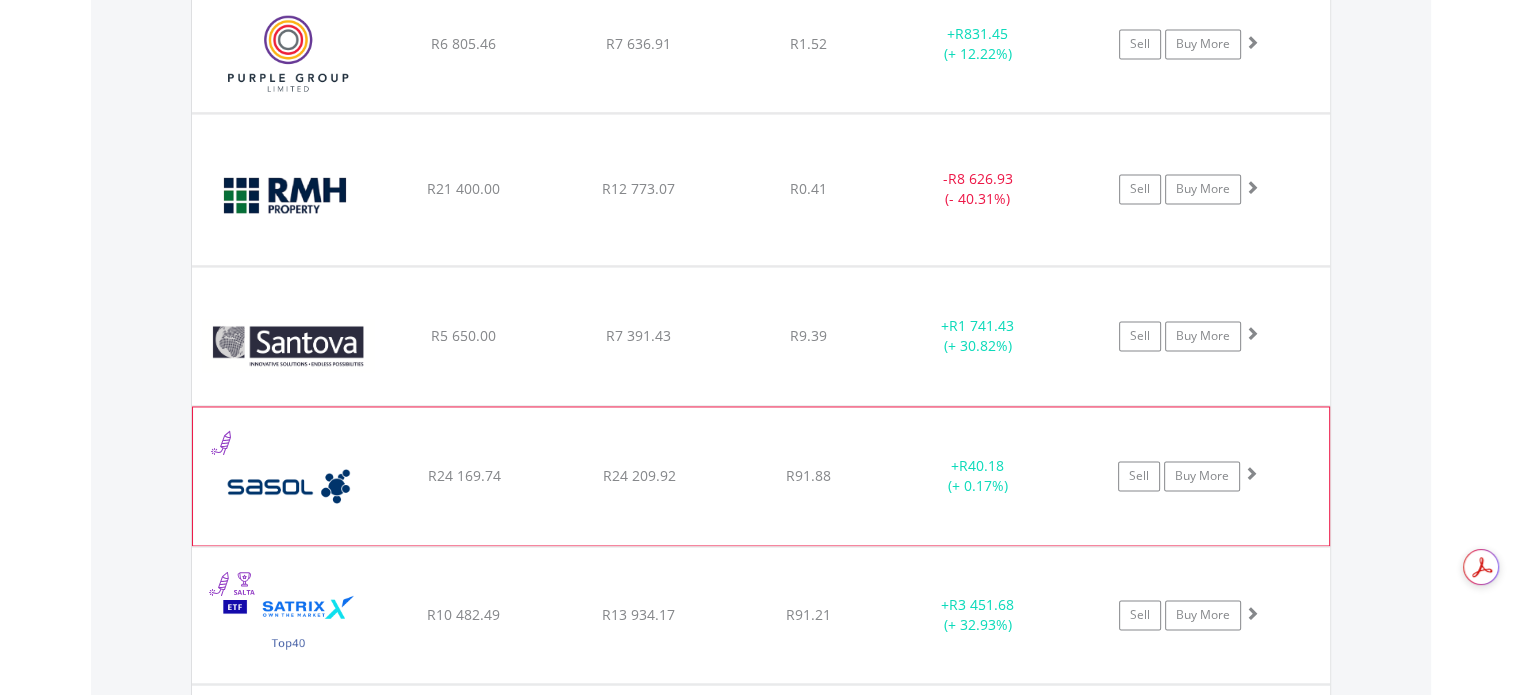 click at bounding box center (289, 486) 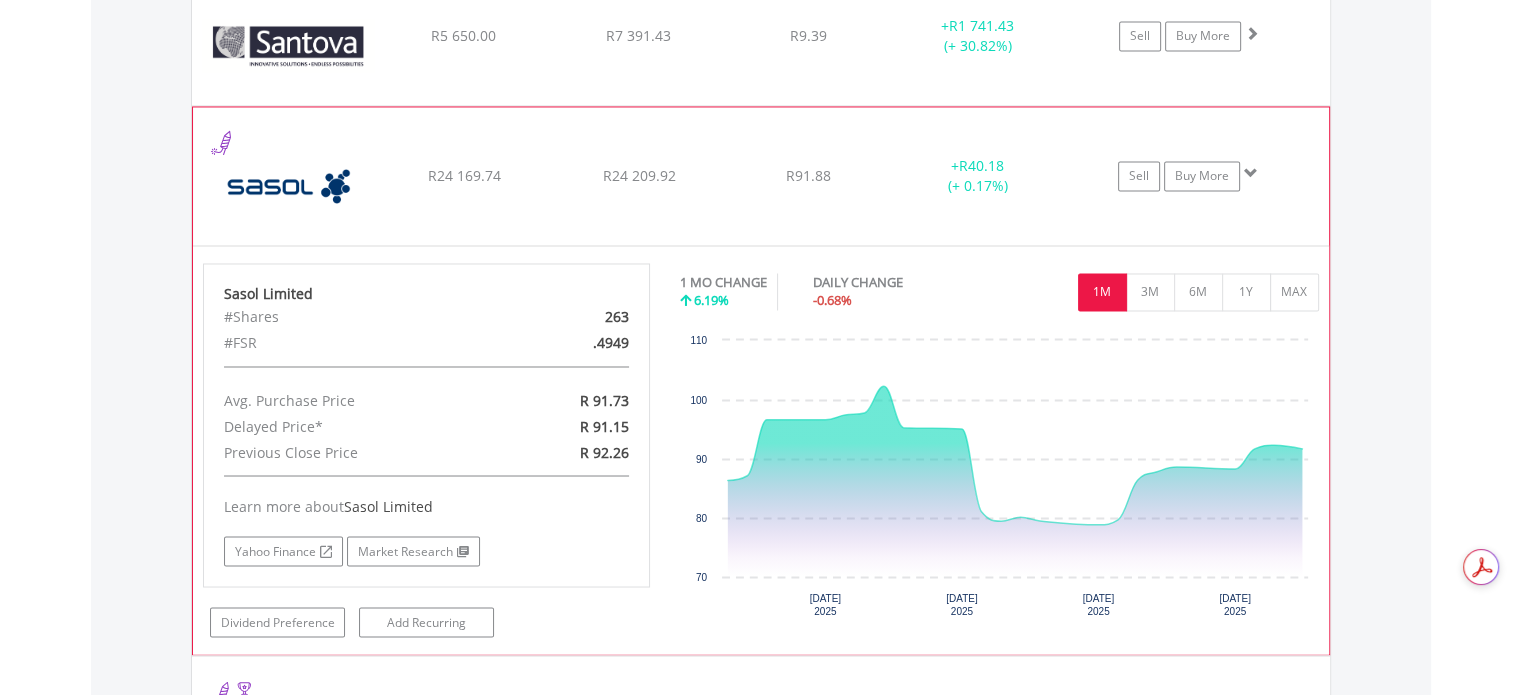 scroll, scrollTop: 3428, scrollLeft: 0, axis: vertical 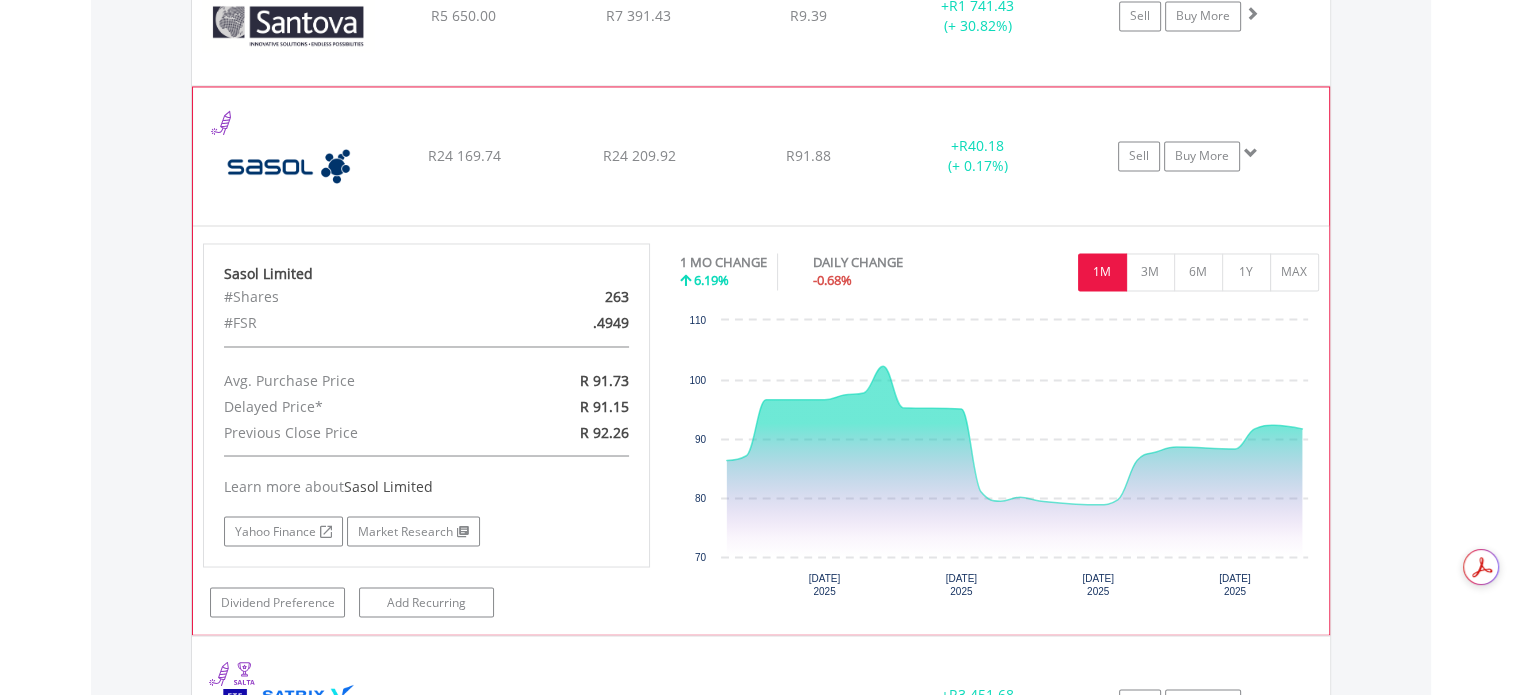 click at bounding box center (289, 166) 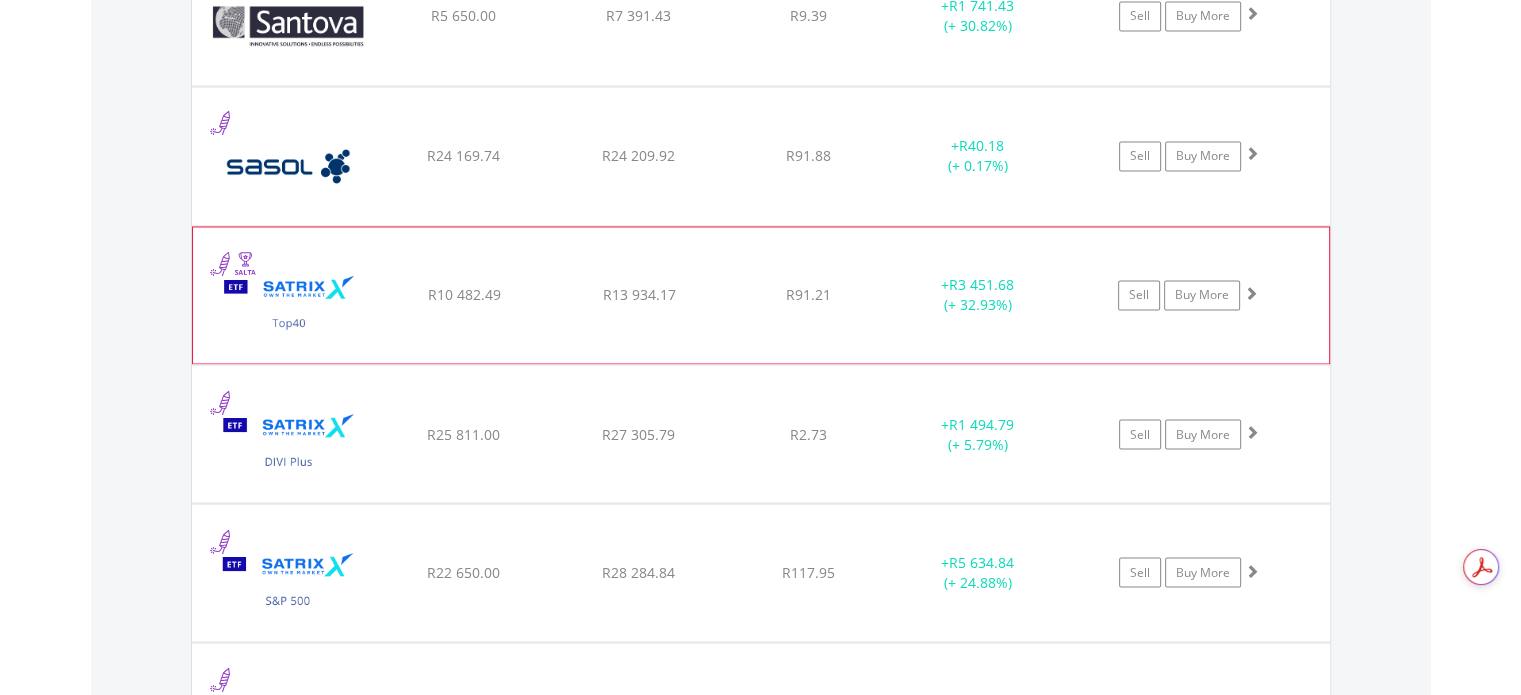 click at bounding box center [289, 305] 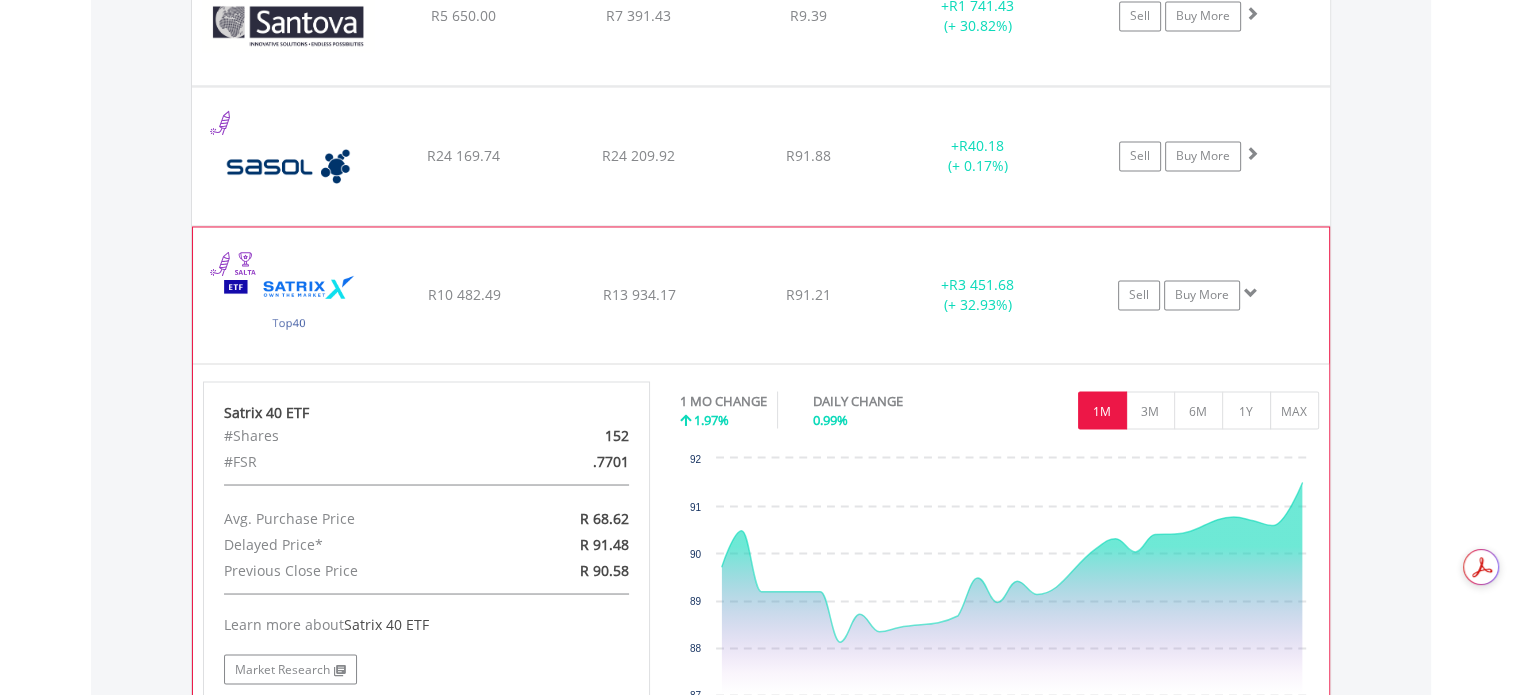 click at bounding box center (289, 305) 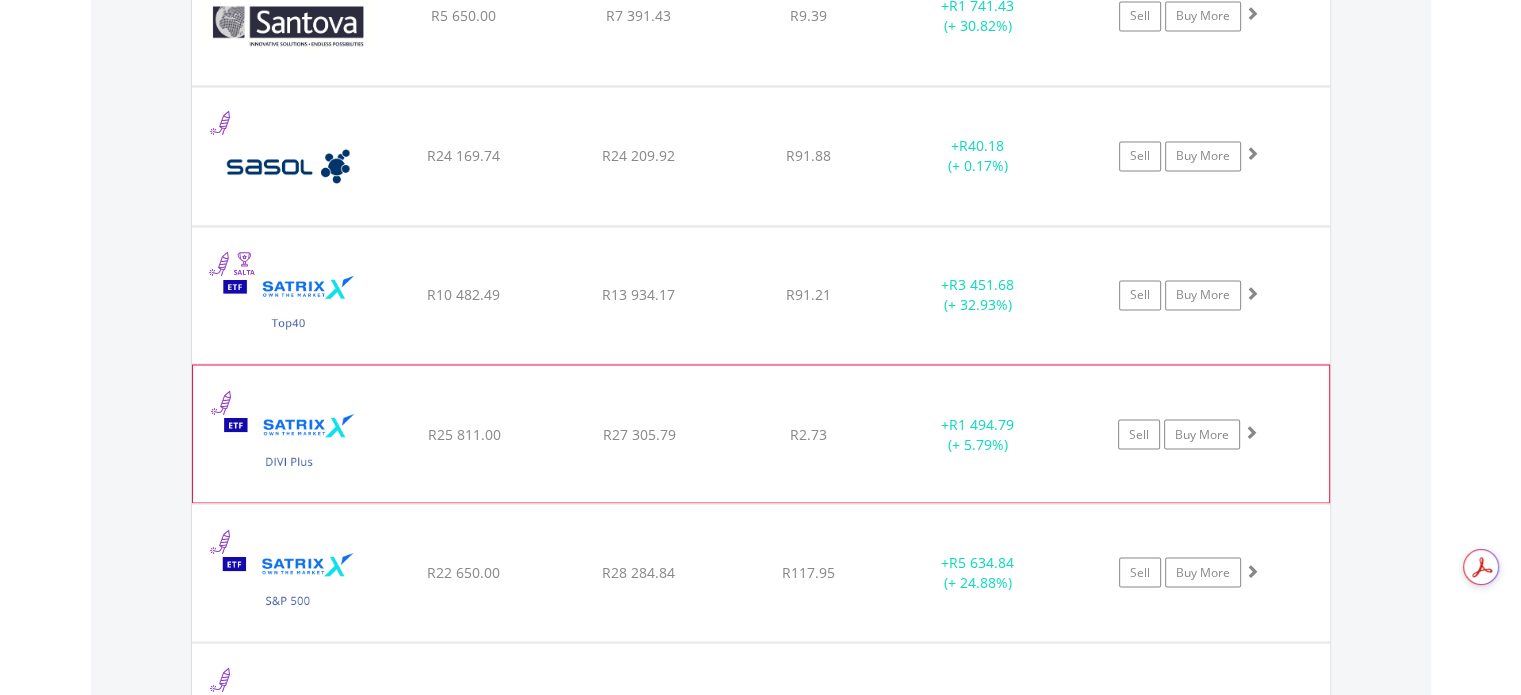 click at bounding box center [289, 443] 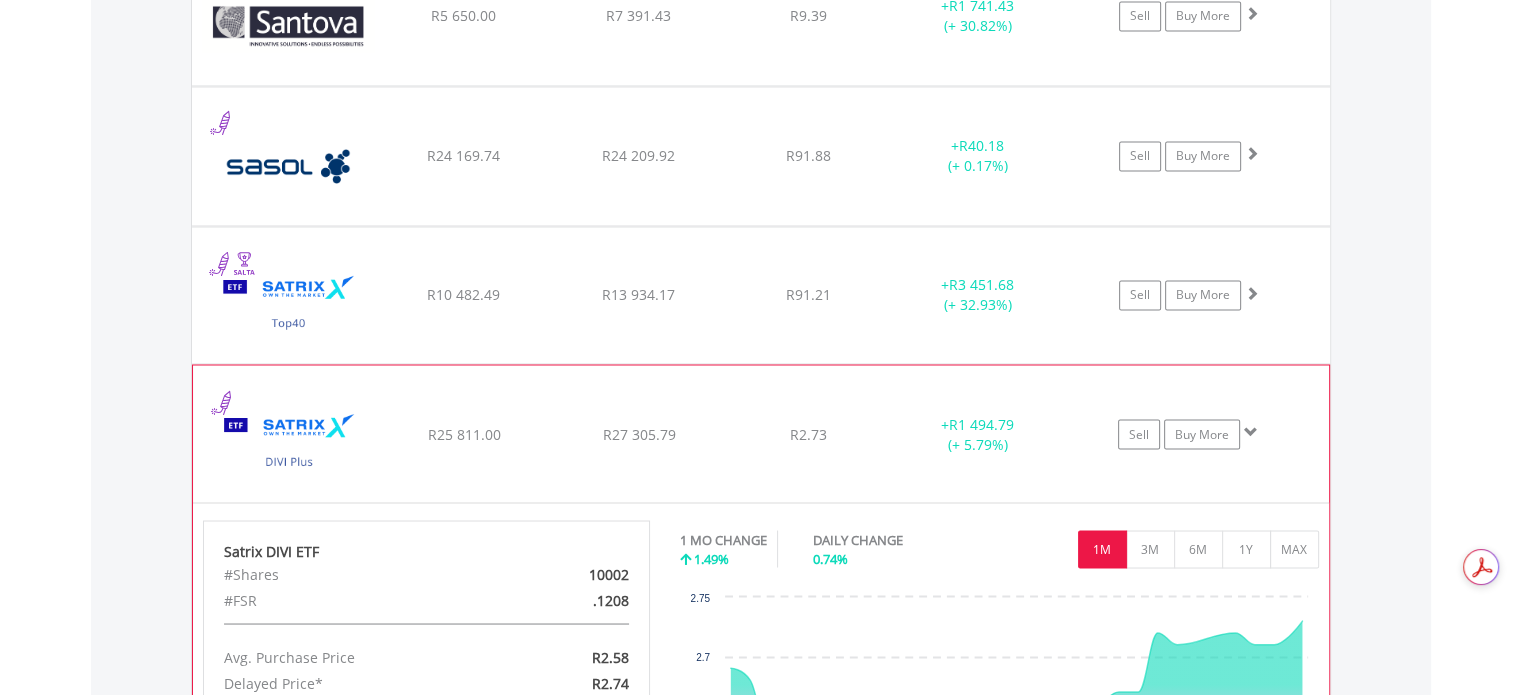 click at bounding box center (289, 443) 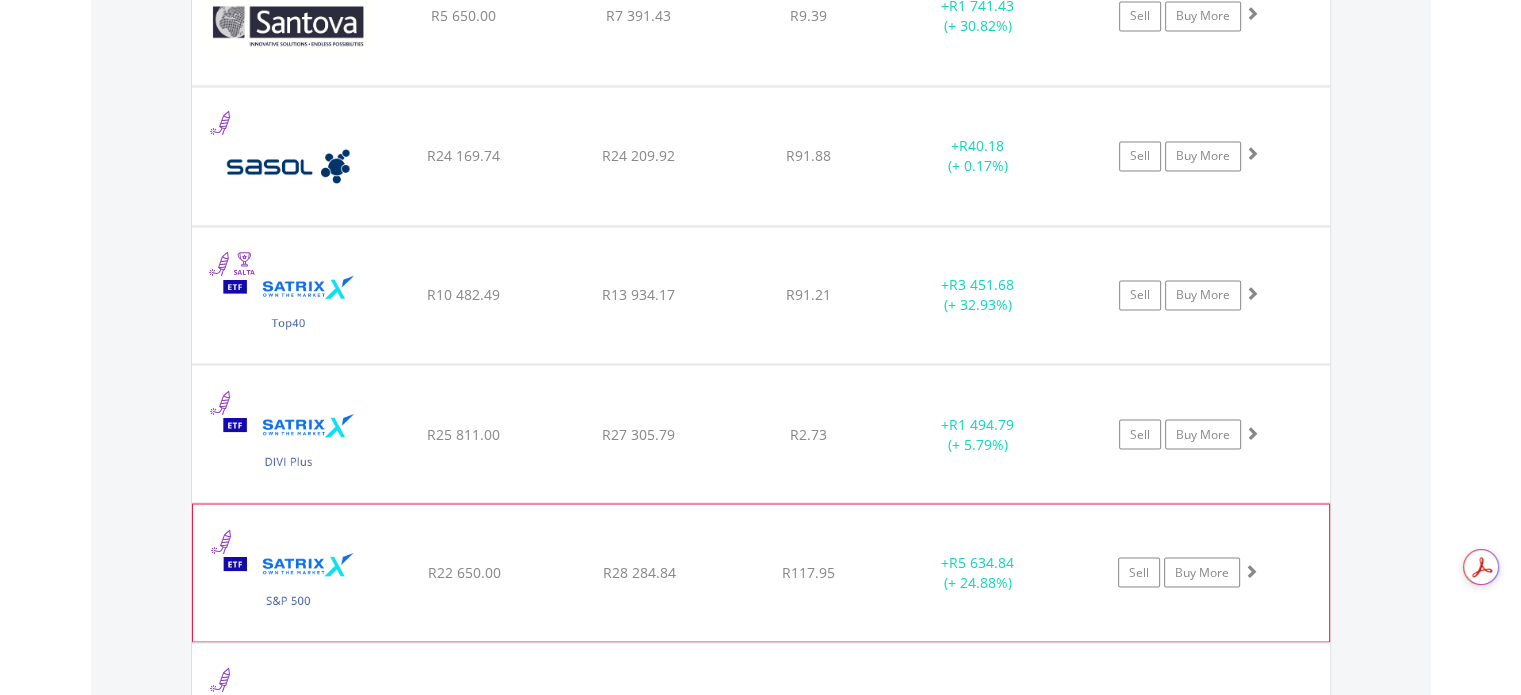 click at bounding box center [289, 582] 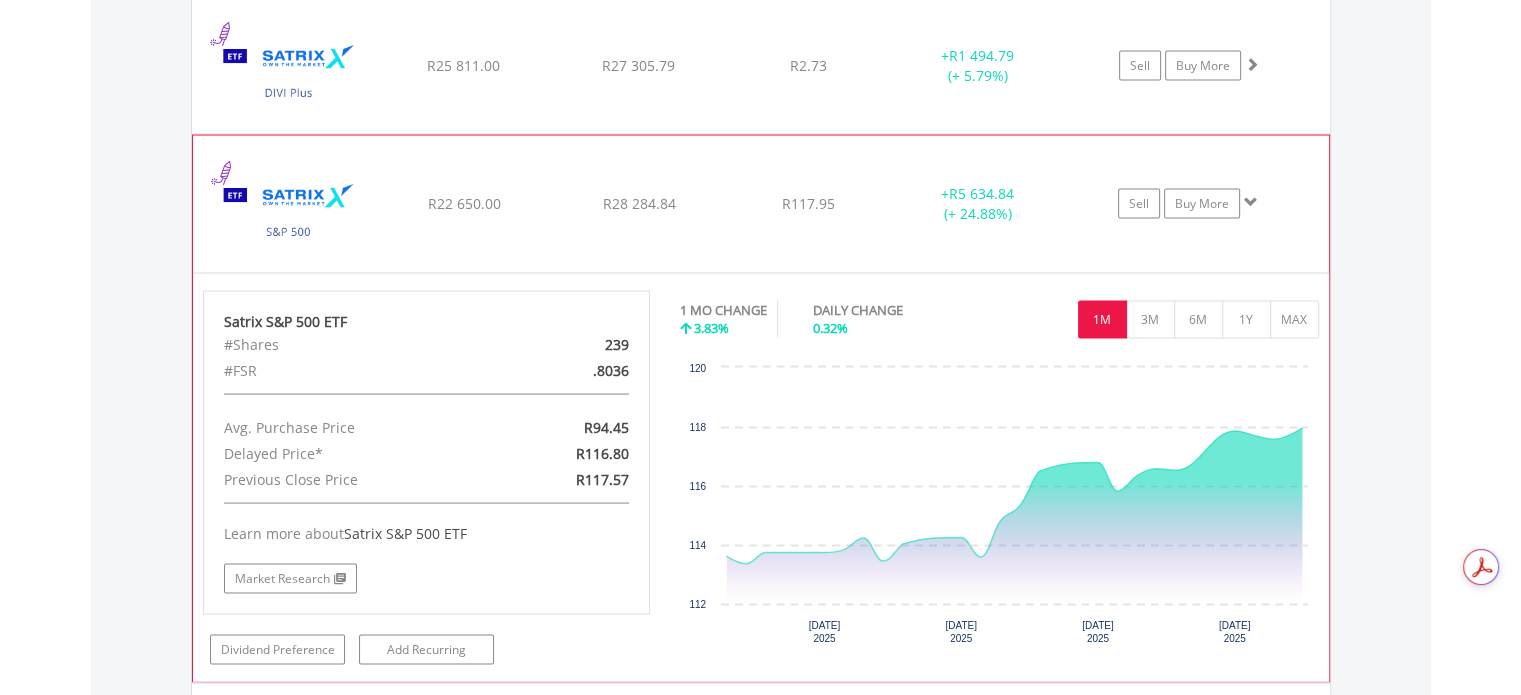 scroll, scrollTop: 3868, scrollLeft: 0, axis: vertical 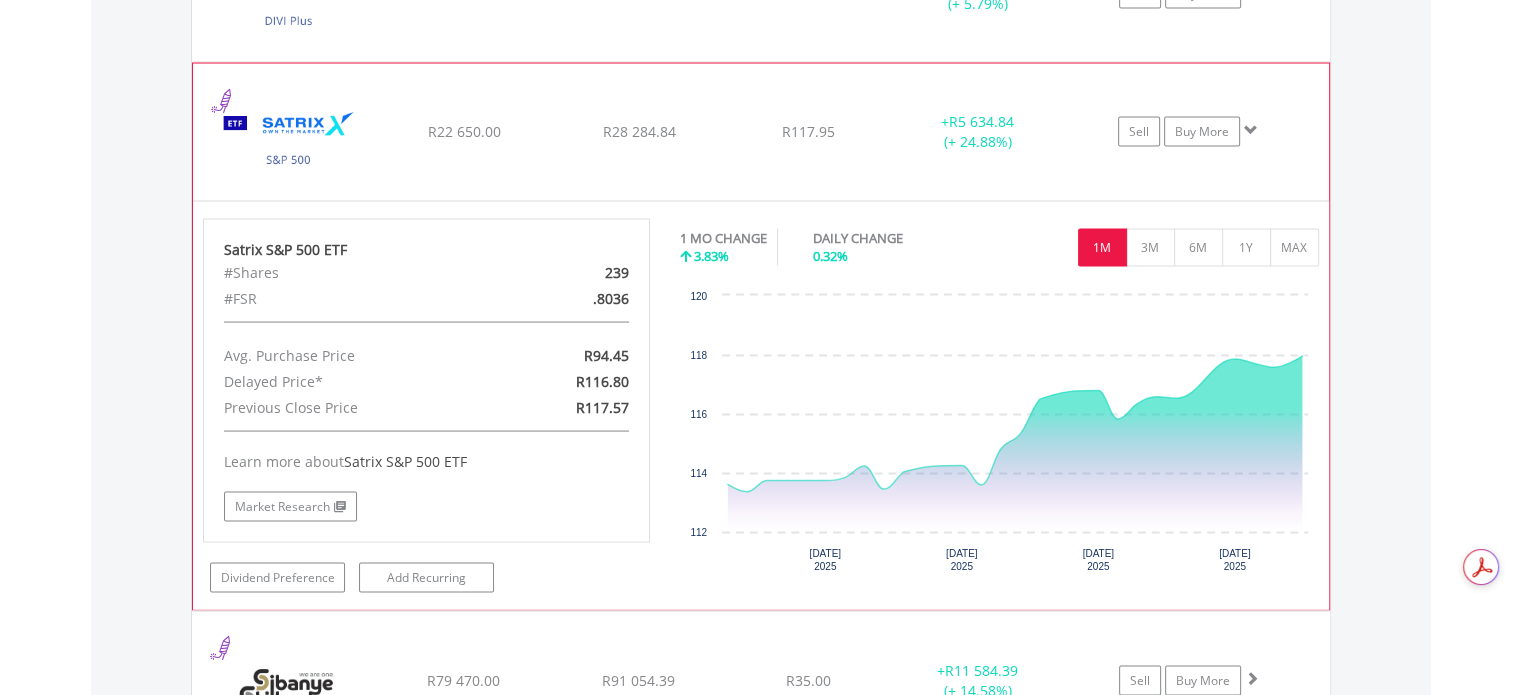 click at bounding box center [289, 142] 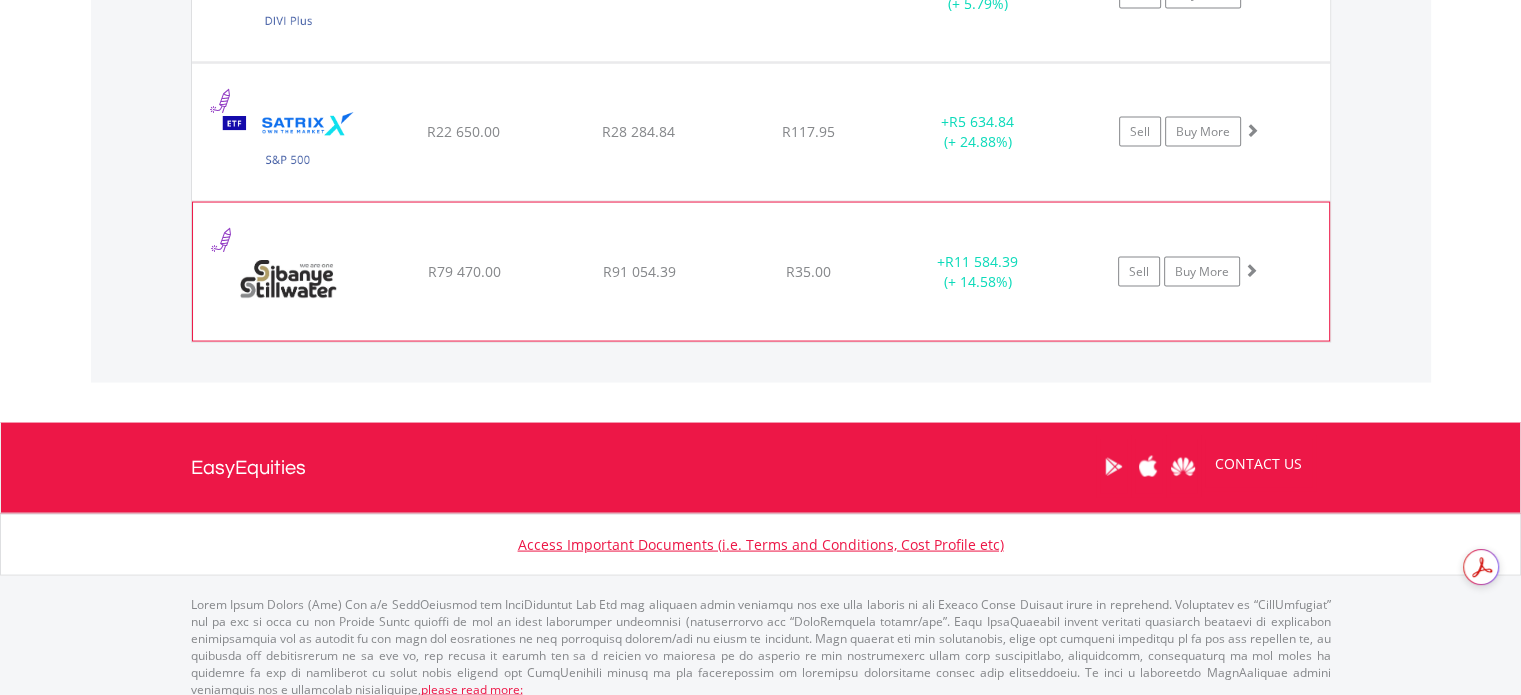 click at bounding box center [289, 282] 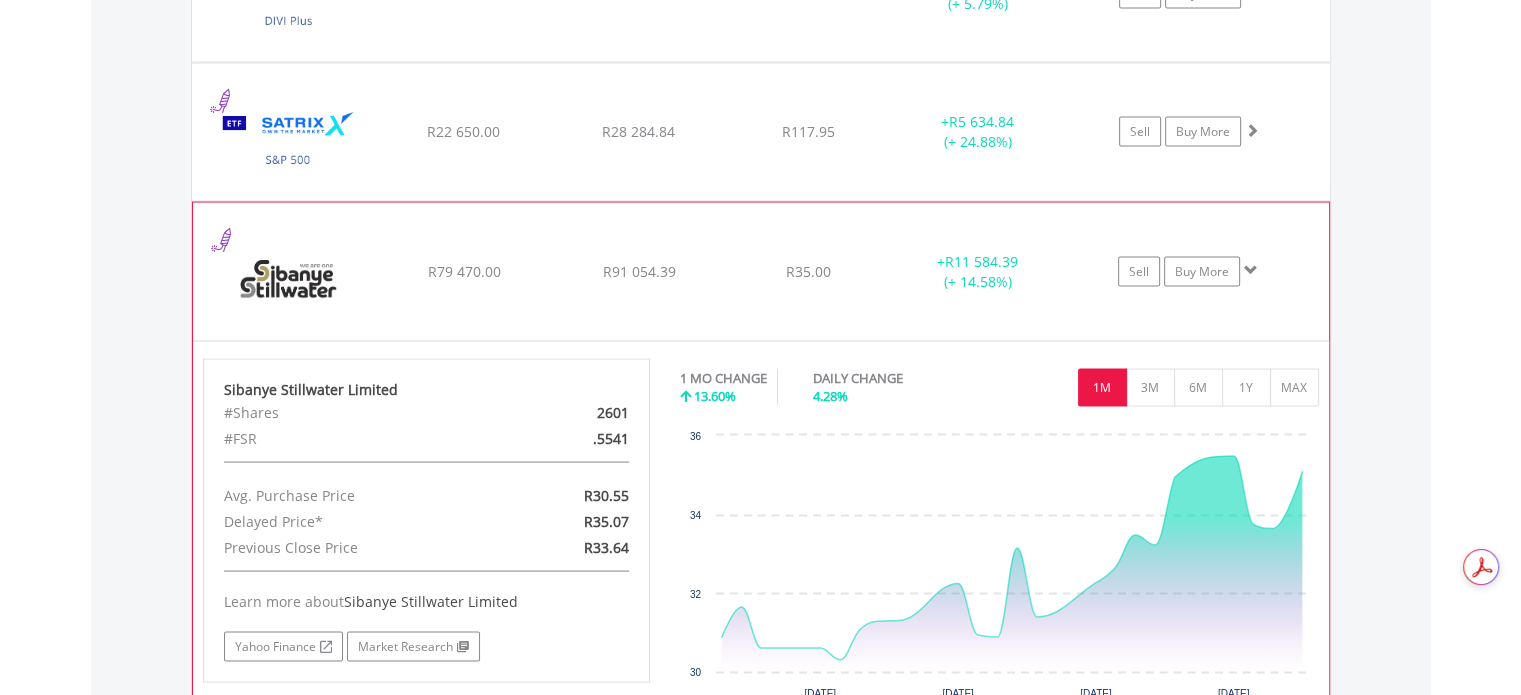 click at bounding box center [289, 282] 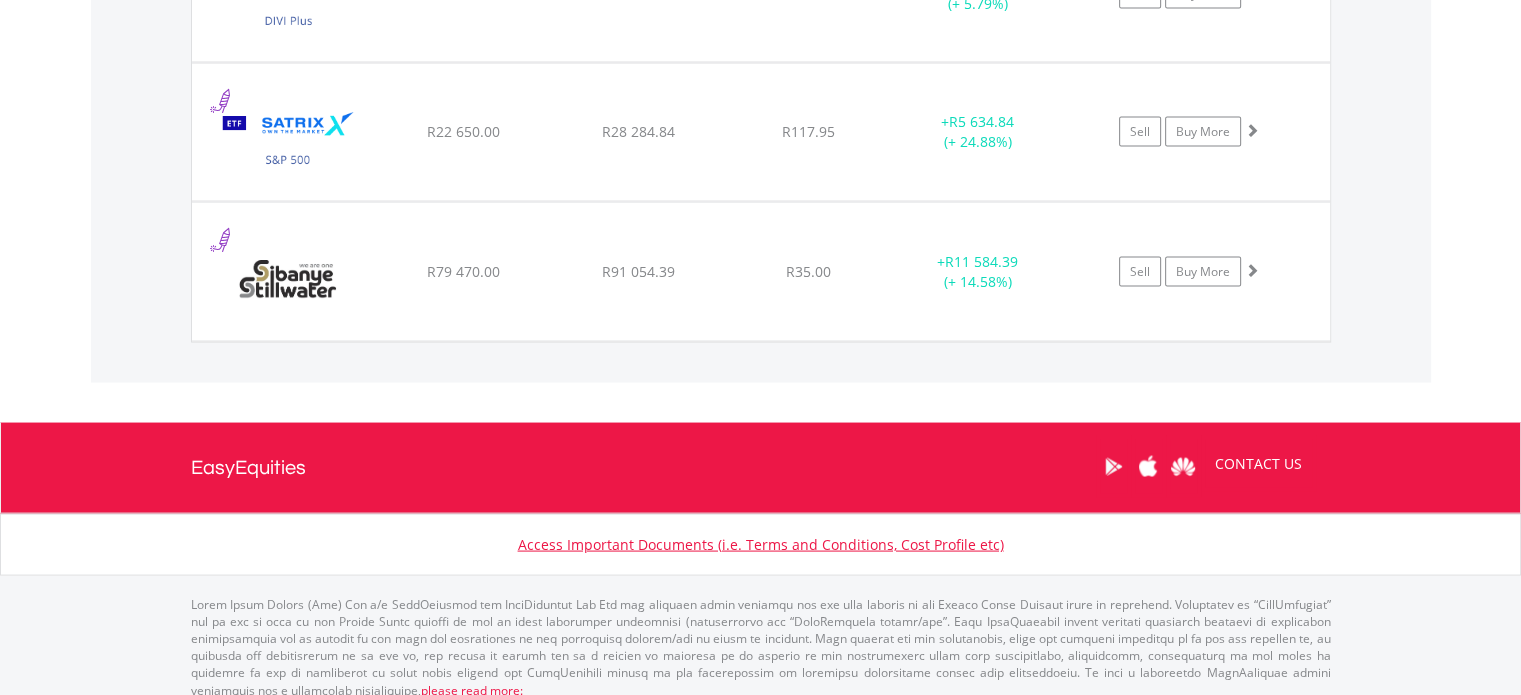scroll, scrollTop: 3260, scrollLeft: 0, axis: vertical 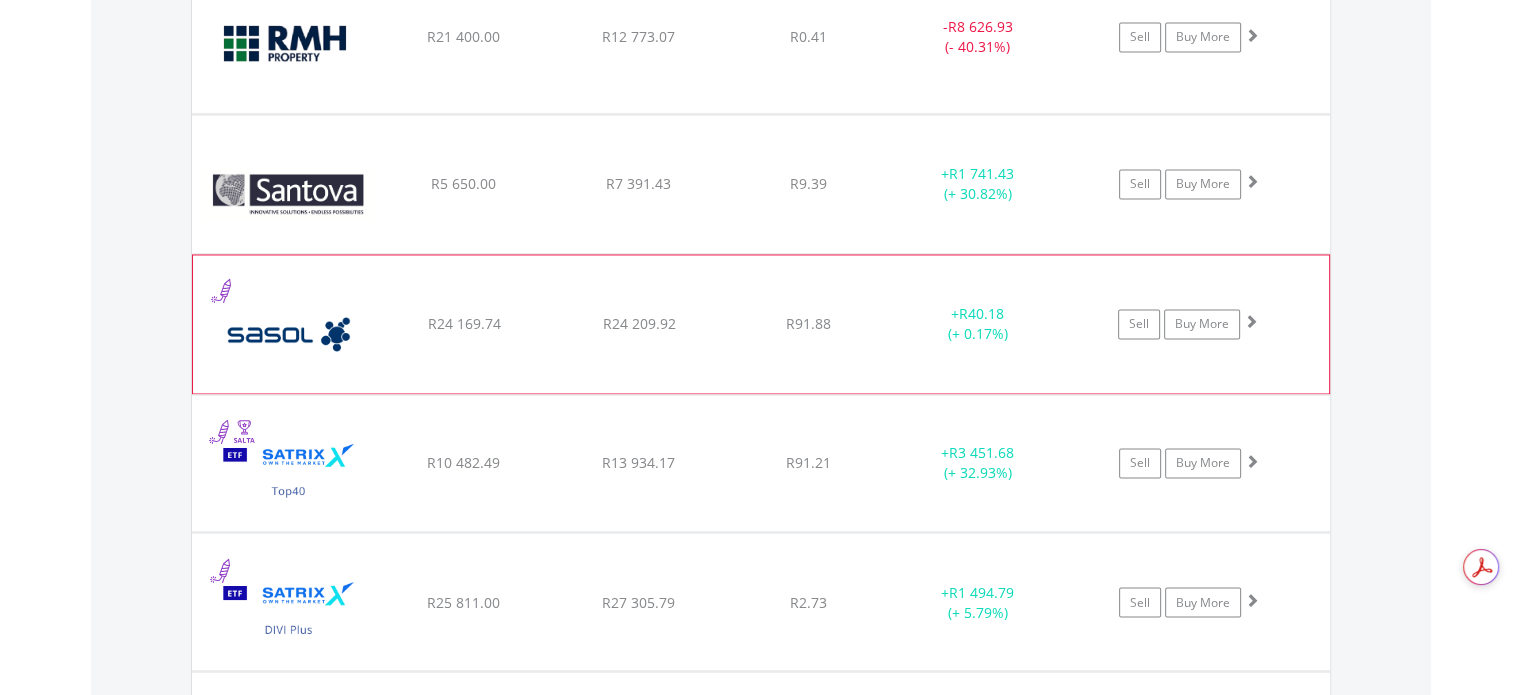 click at bounding box center (289, 334) 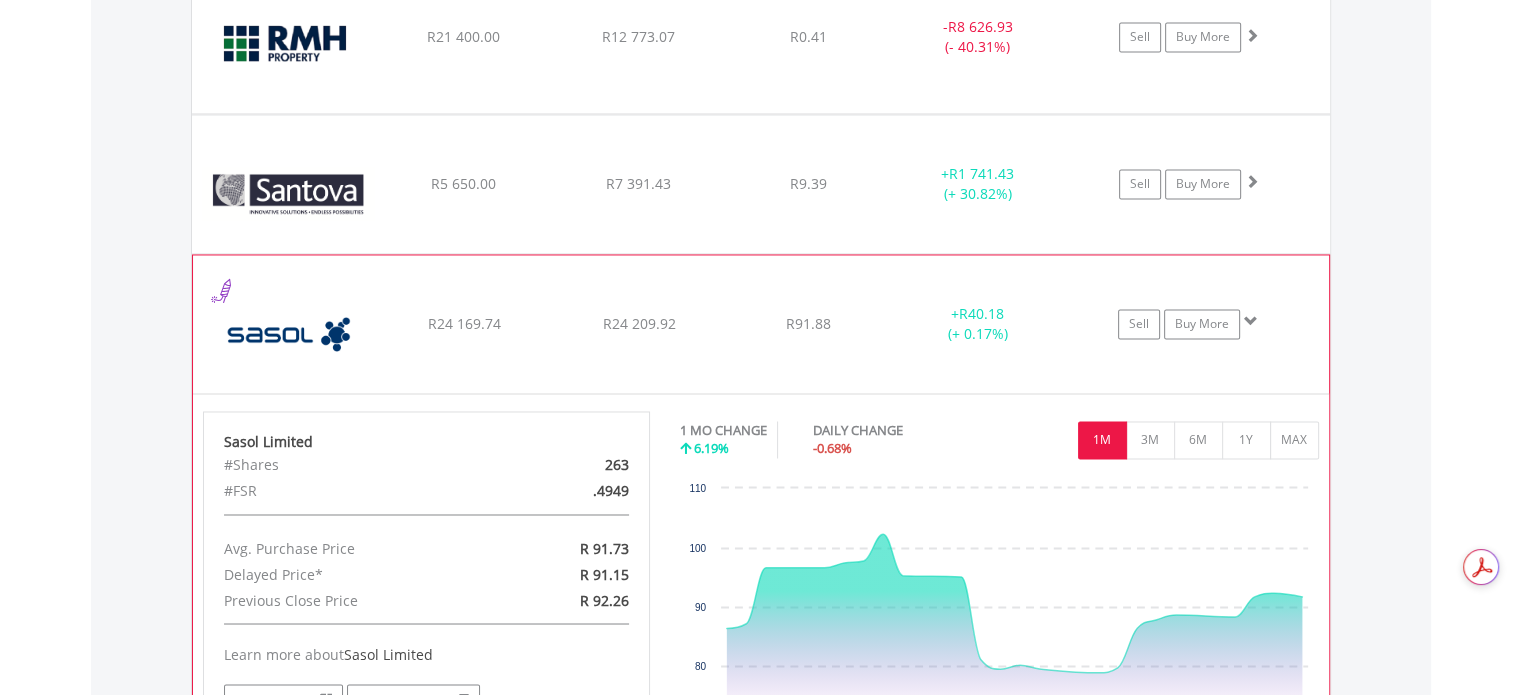 click at bounding box center (289, 334) 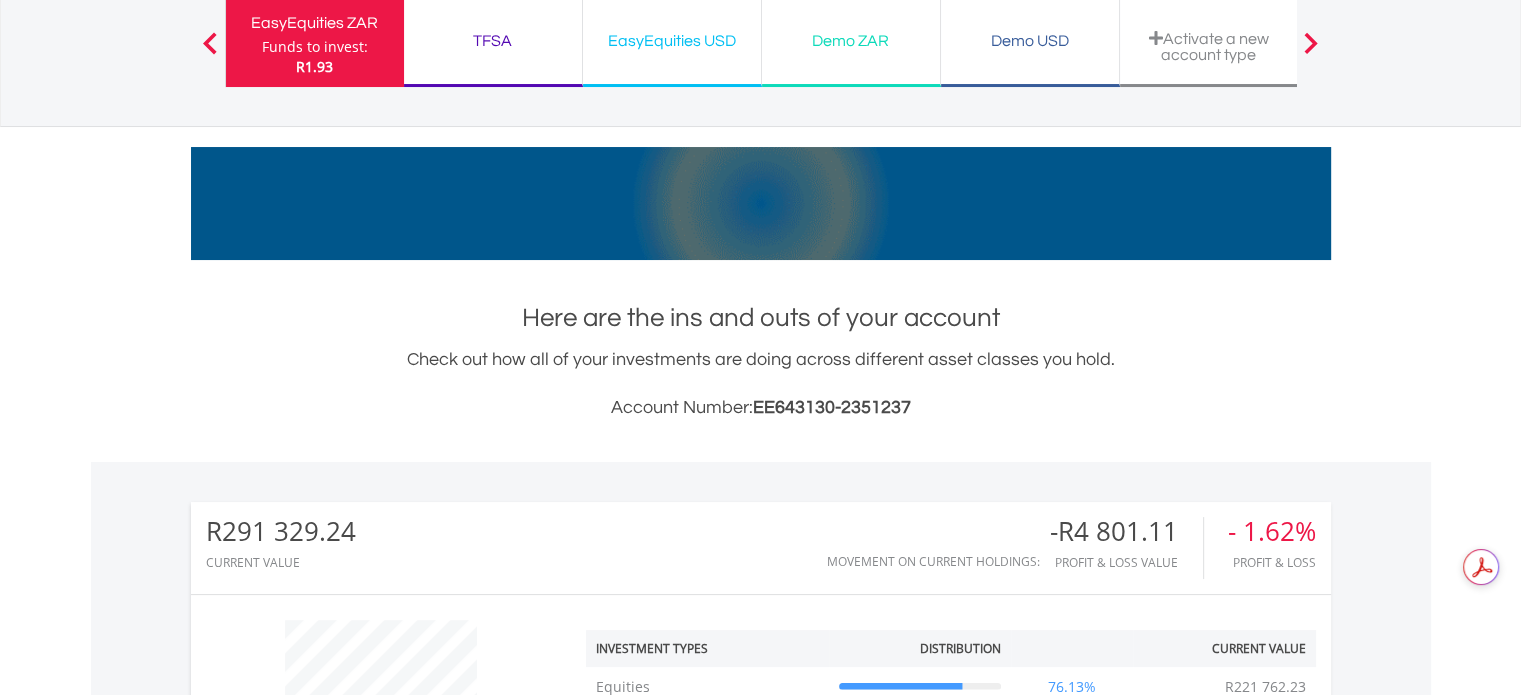 scroll, scrollTop: 0, scrollLeft: 0, axis: both 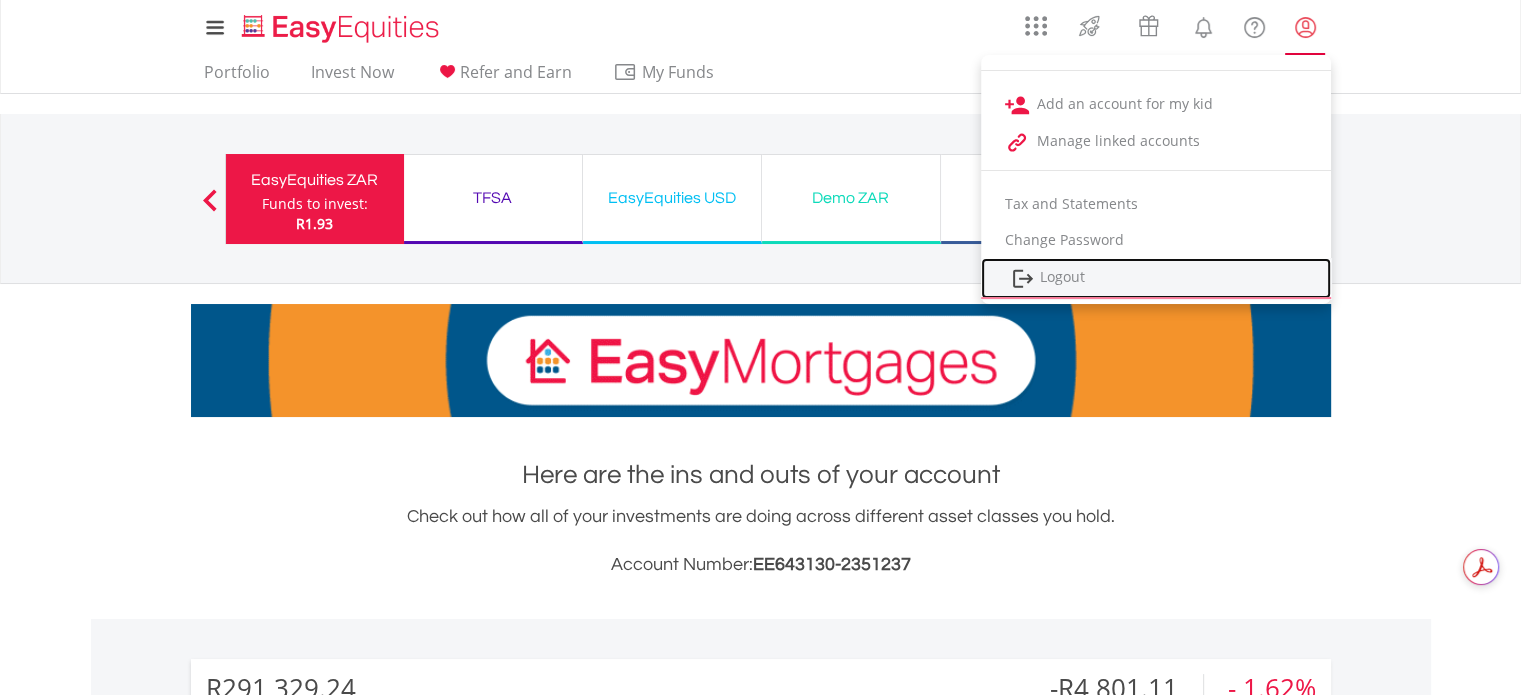 click on "Logout" at bounding box center [1156, 278] 